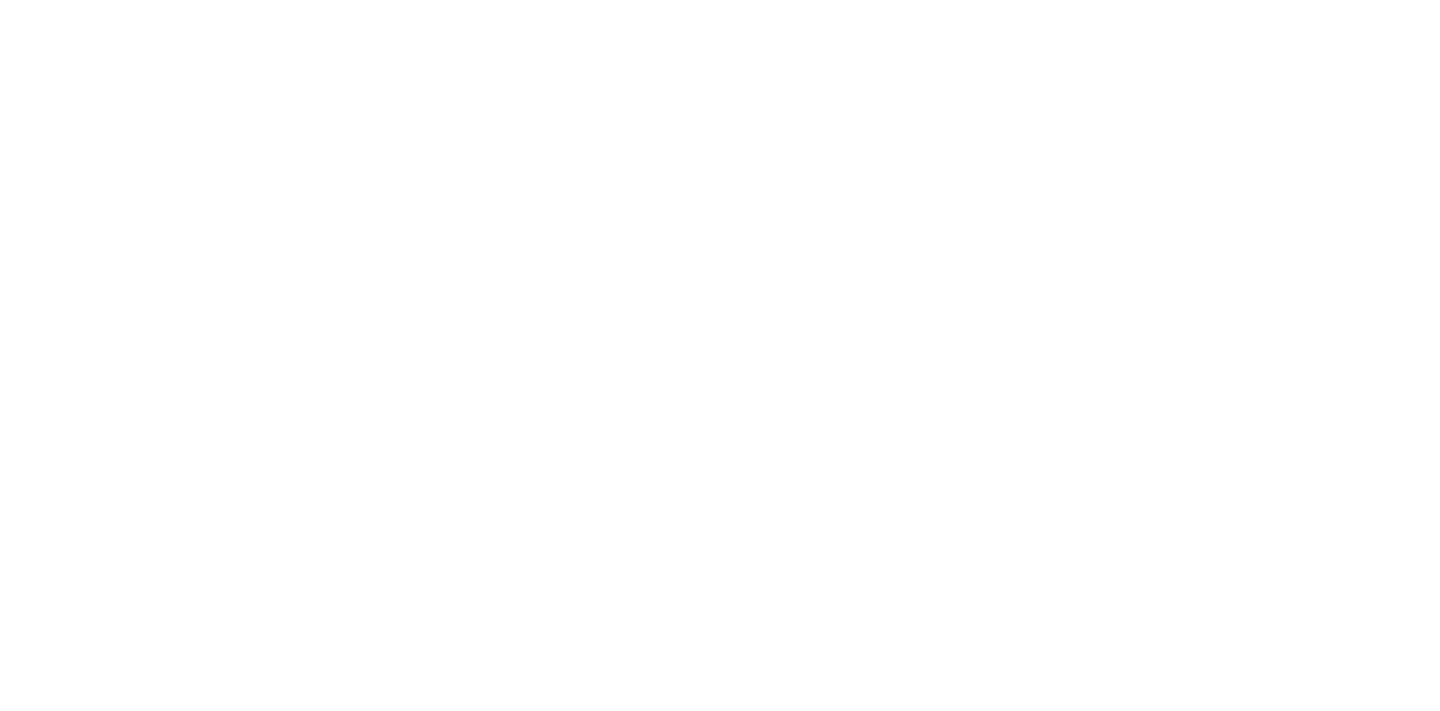 scroll, scrollTop: 0, scrollLeft: 0, axis: both 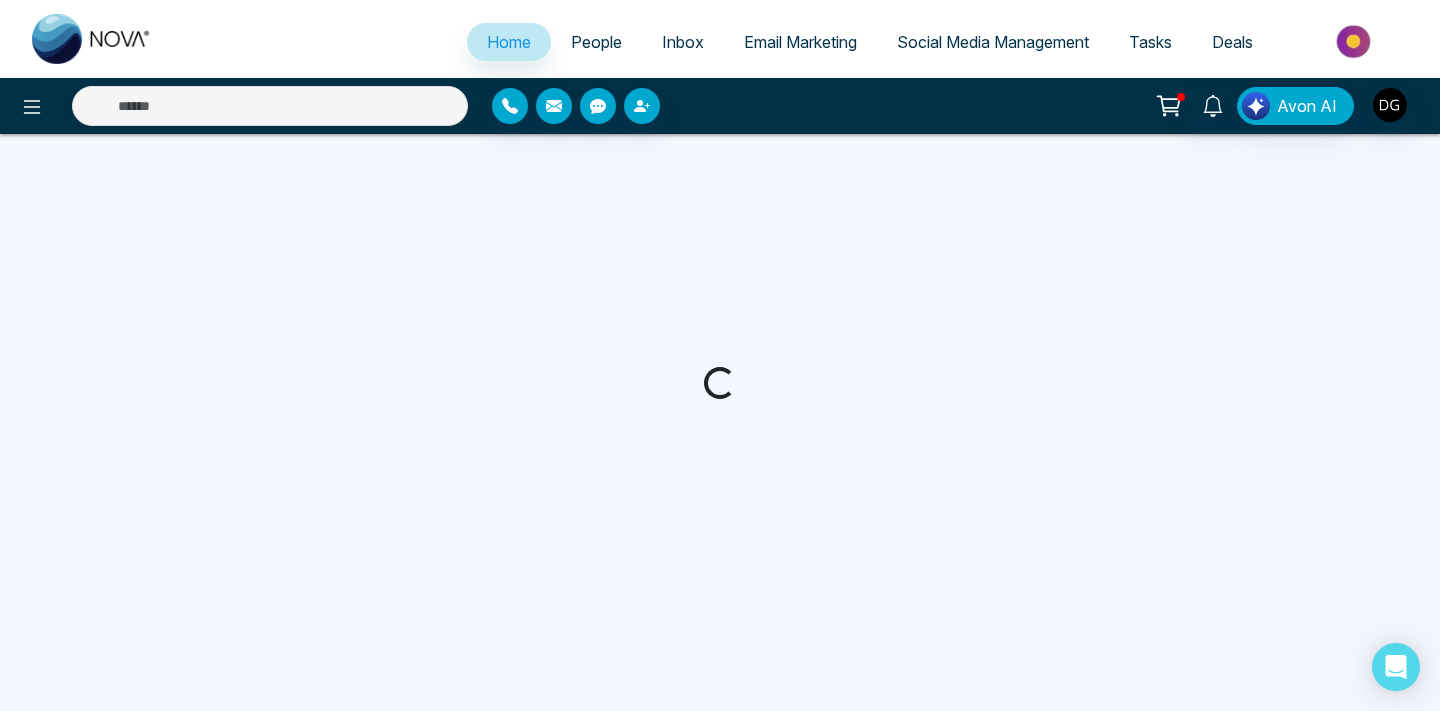 select on "*" 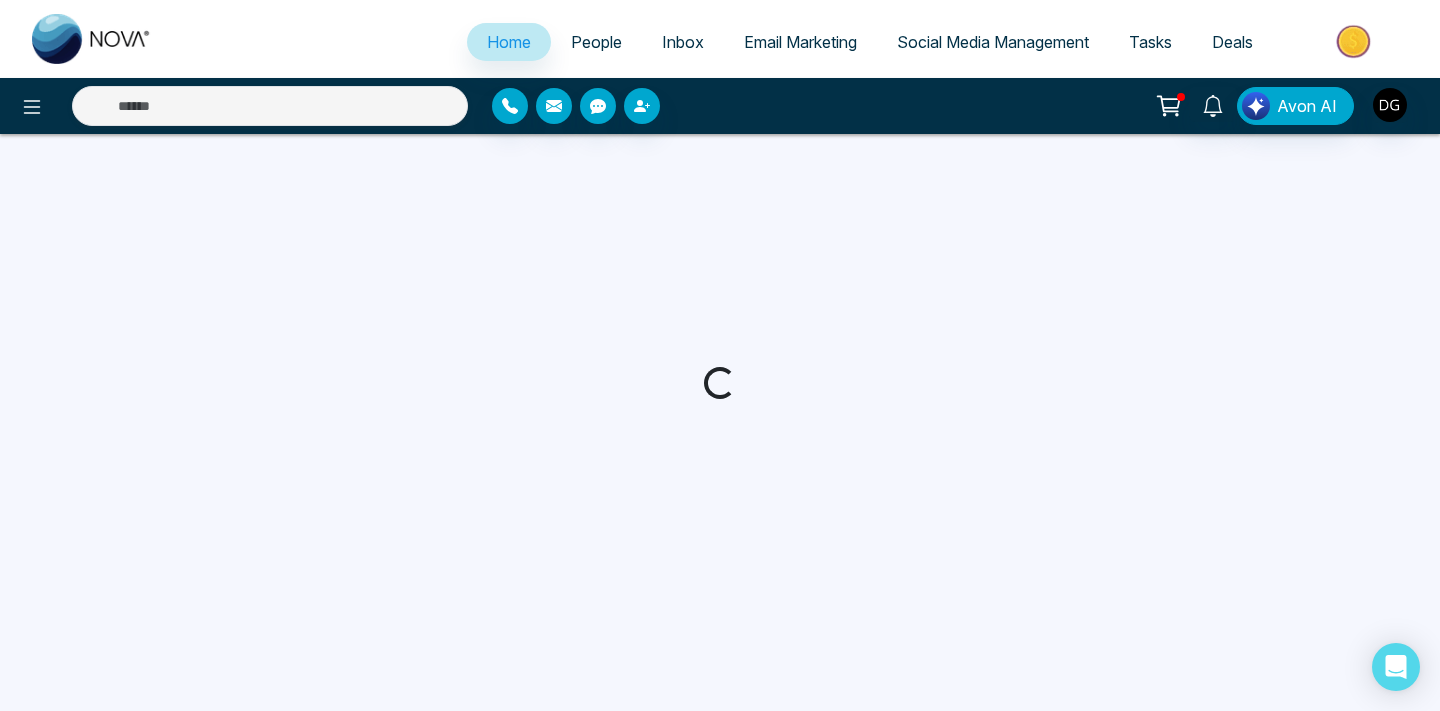 select on "*" 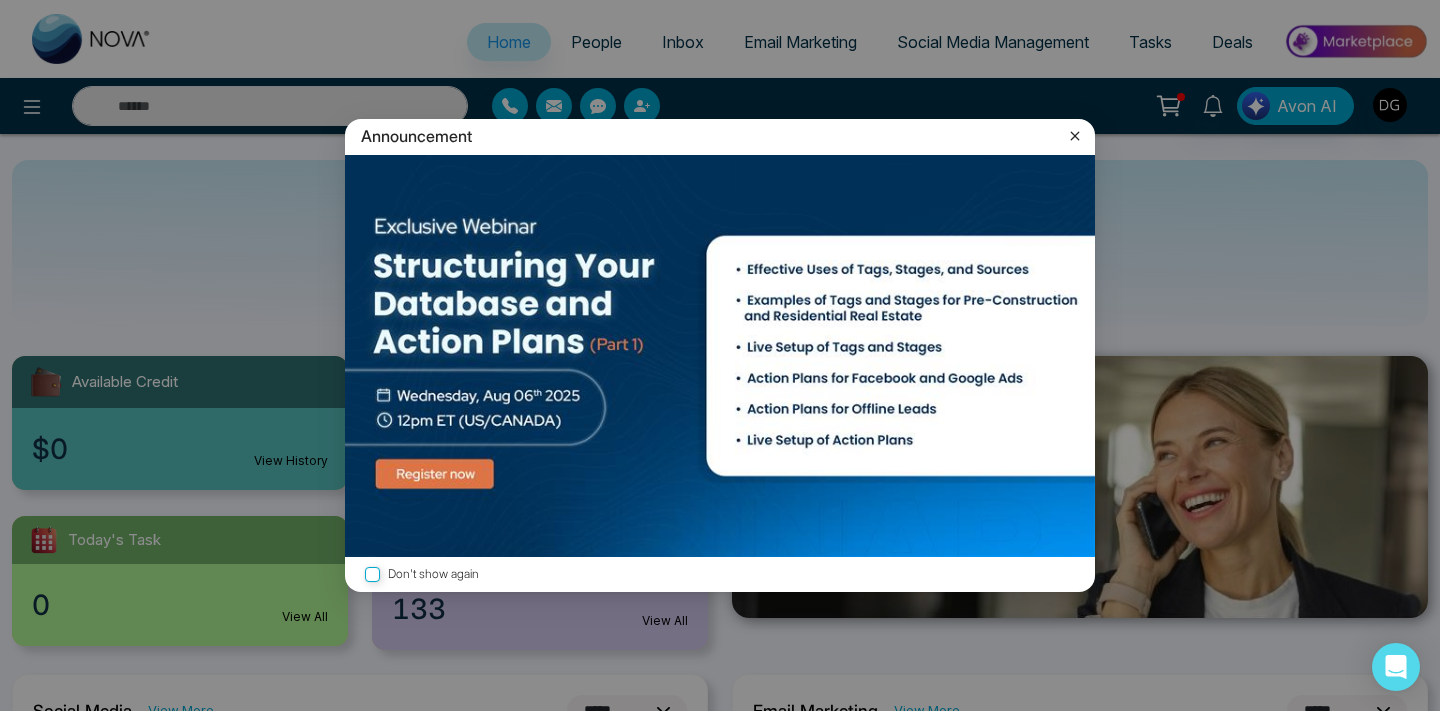 click 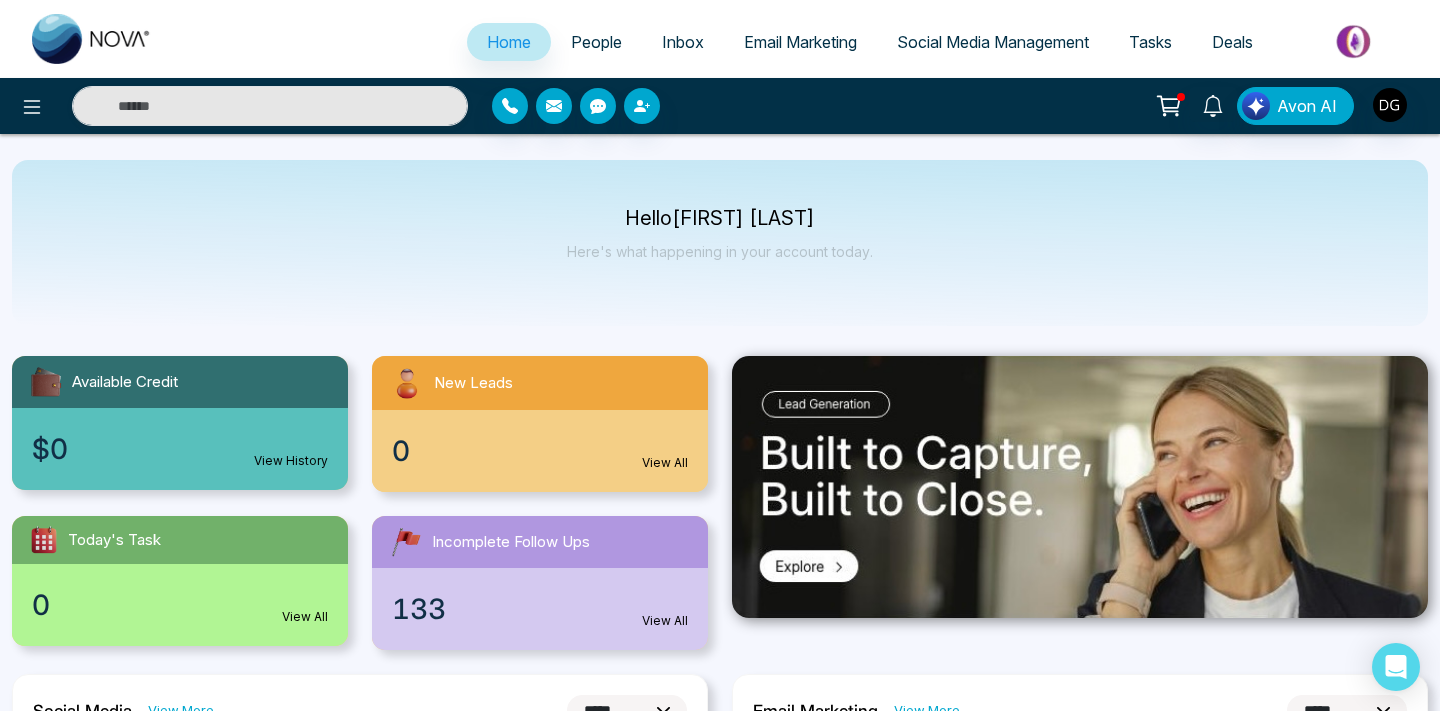 click on "People" at bounding box center (596, 42) 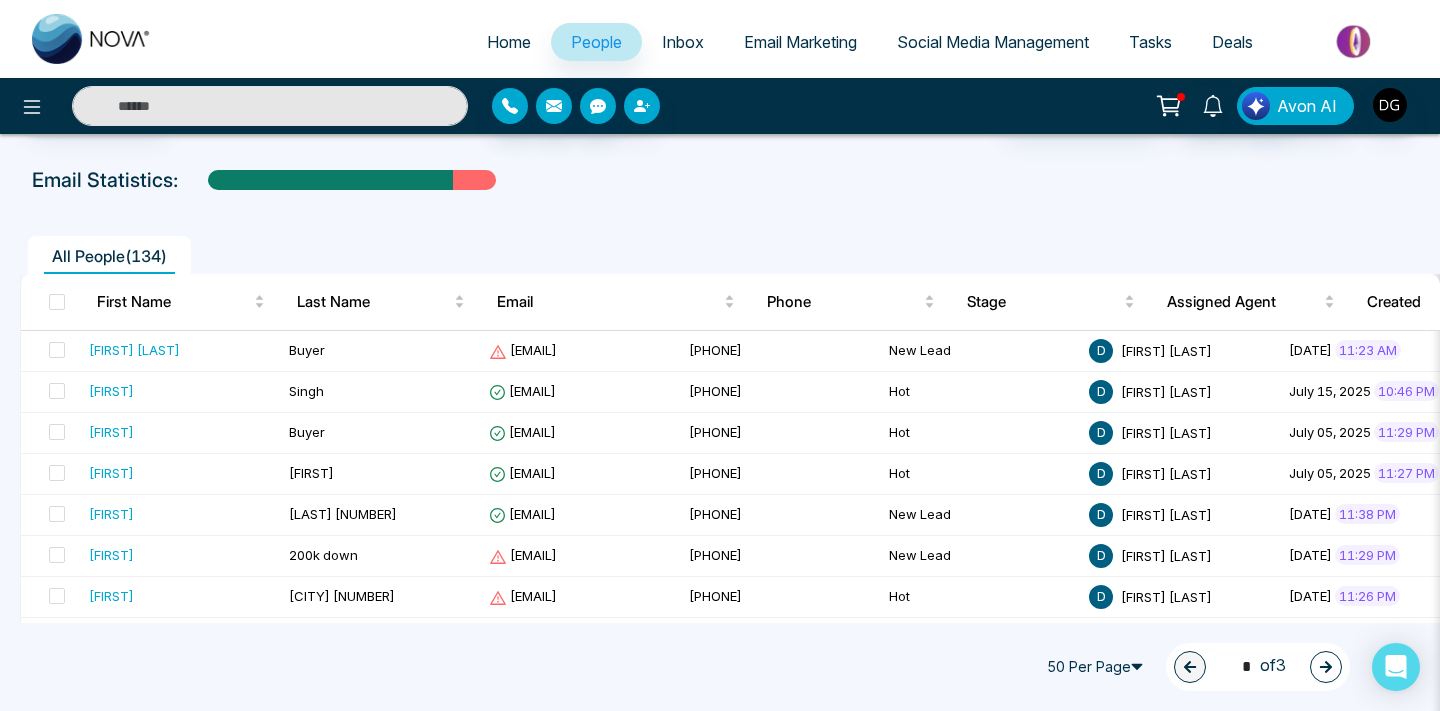 scroll, scrollTop: 137, scrollLeft: 0, axis: vertical 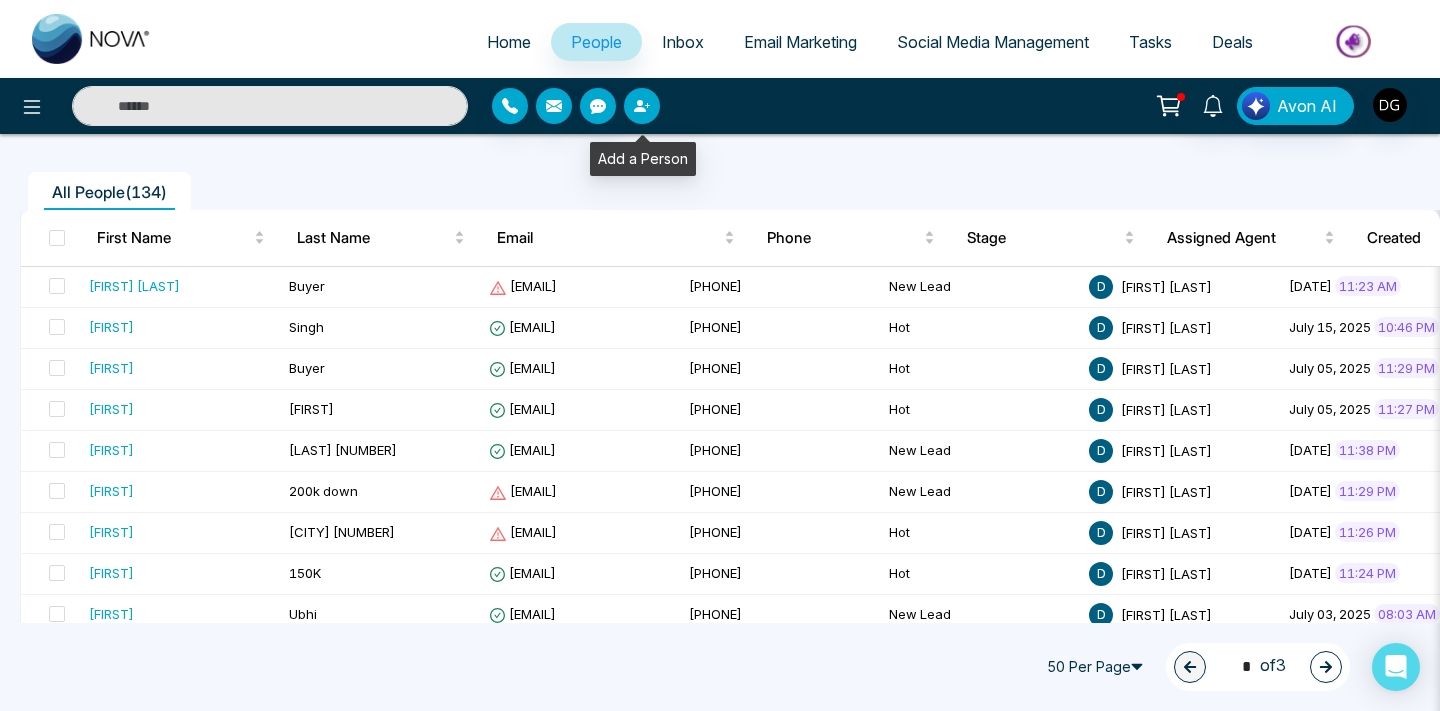 click at bounding box center [642, 106] 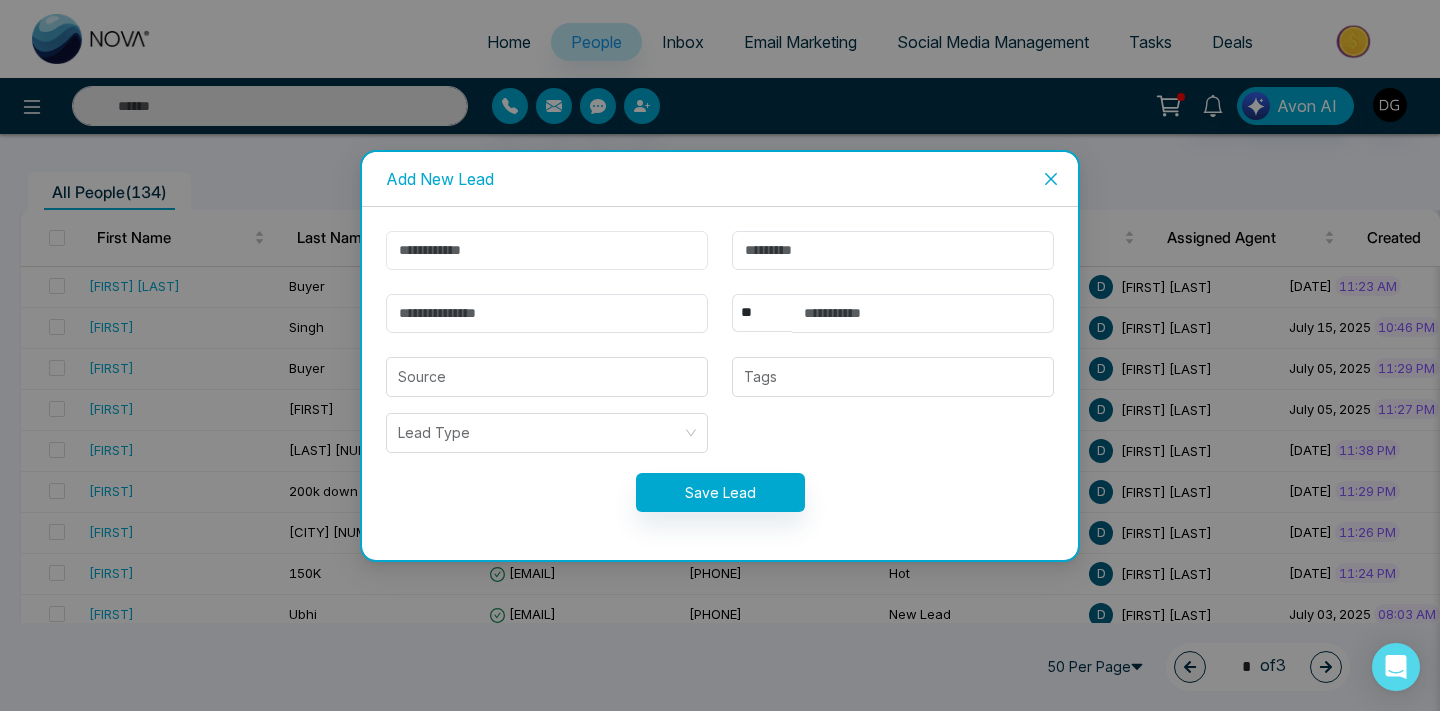 click at bounding box center (547, 250) 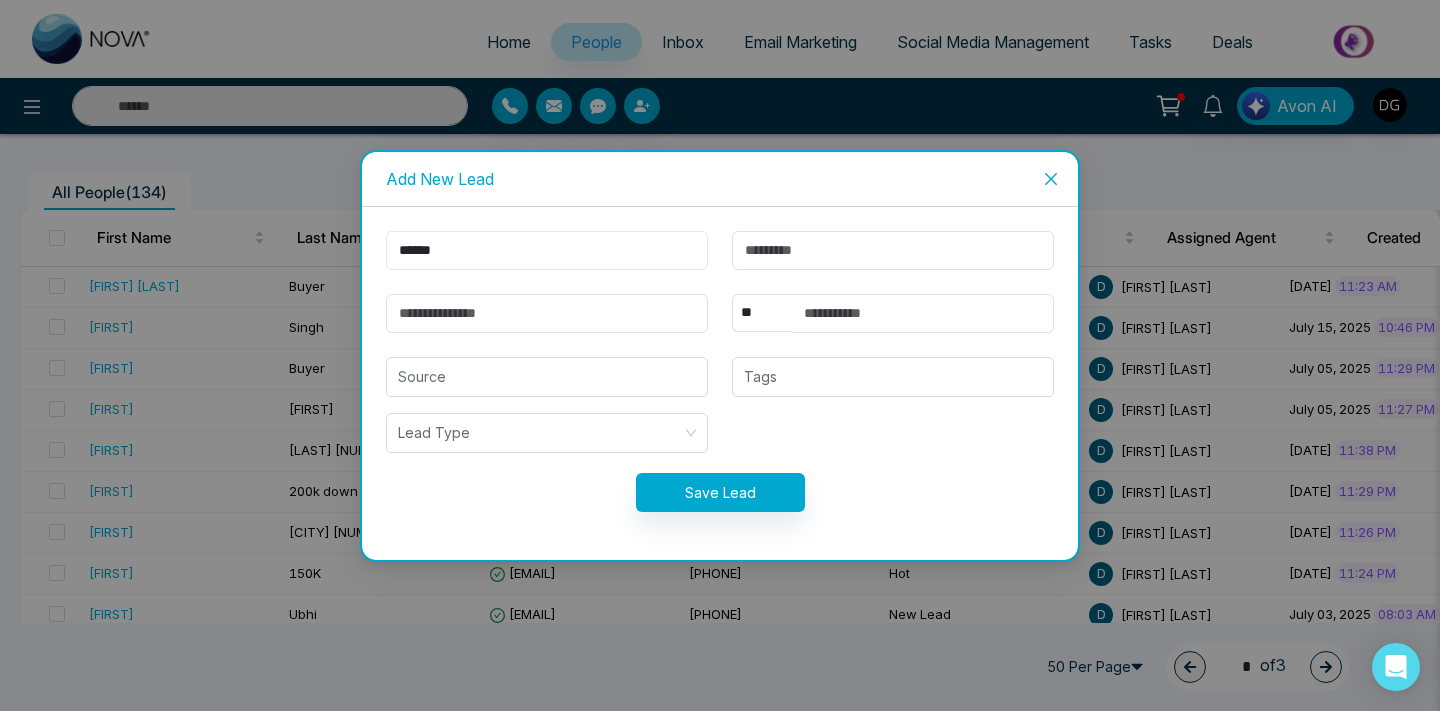 type on "*****" 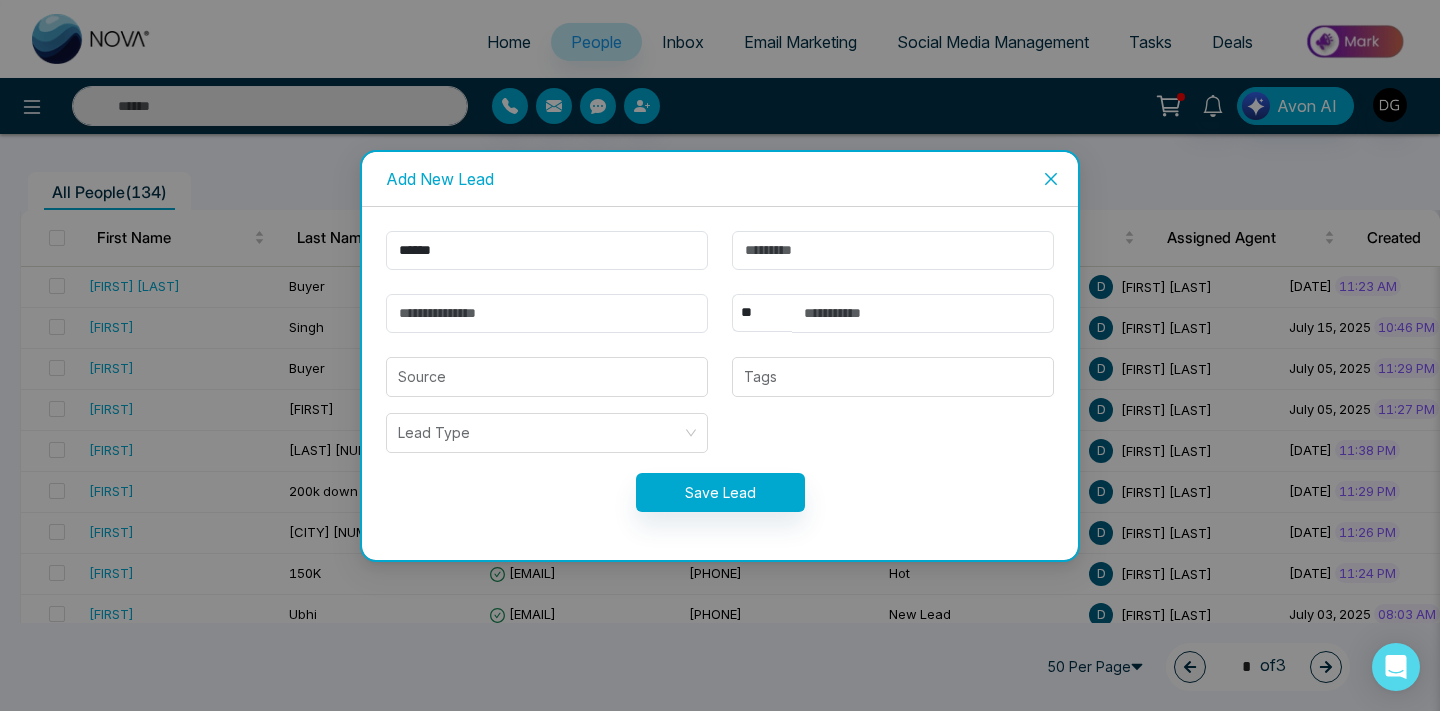 click on "***** ** **** *** *** *** **** *** Source   Tags Lead Type Save Lead" at bounding box center (720, 383) 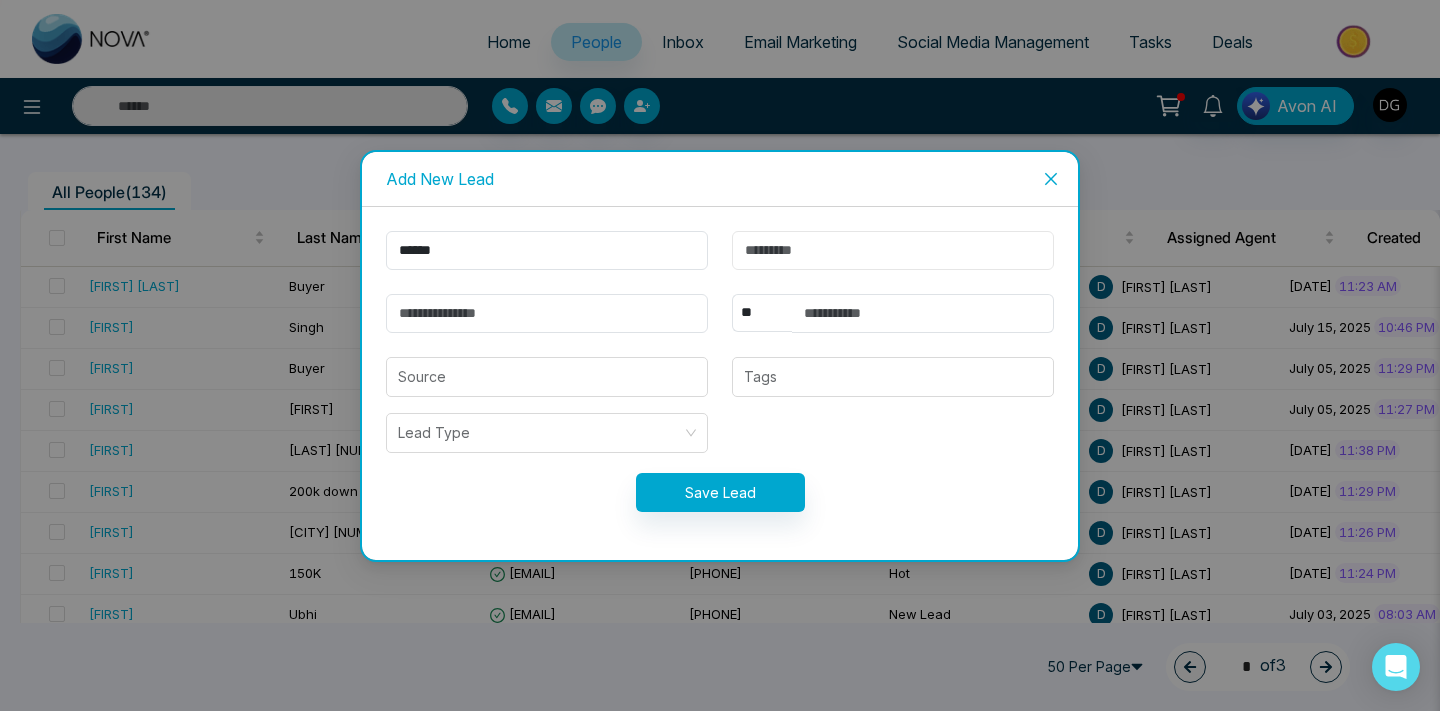 click at bounding box center [893, 250] 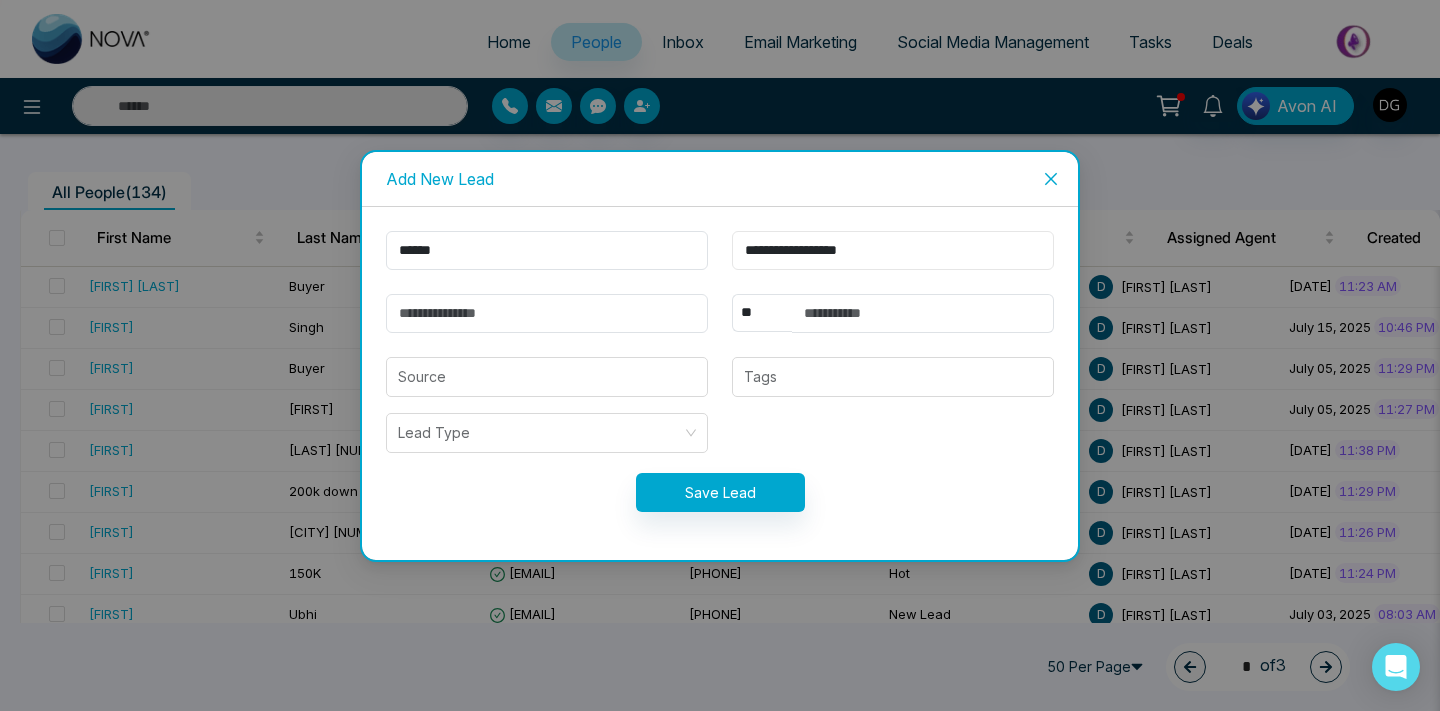 type on "**********" 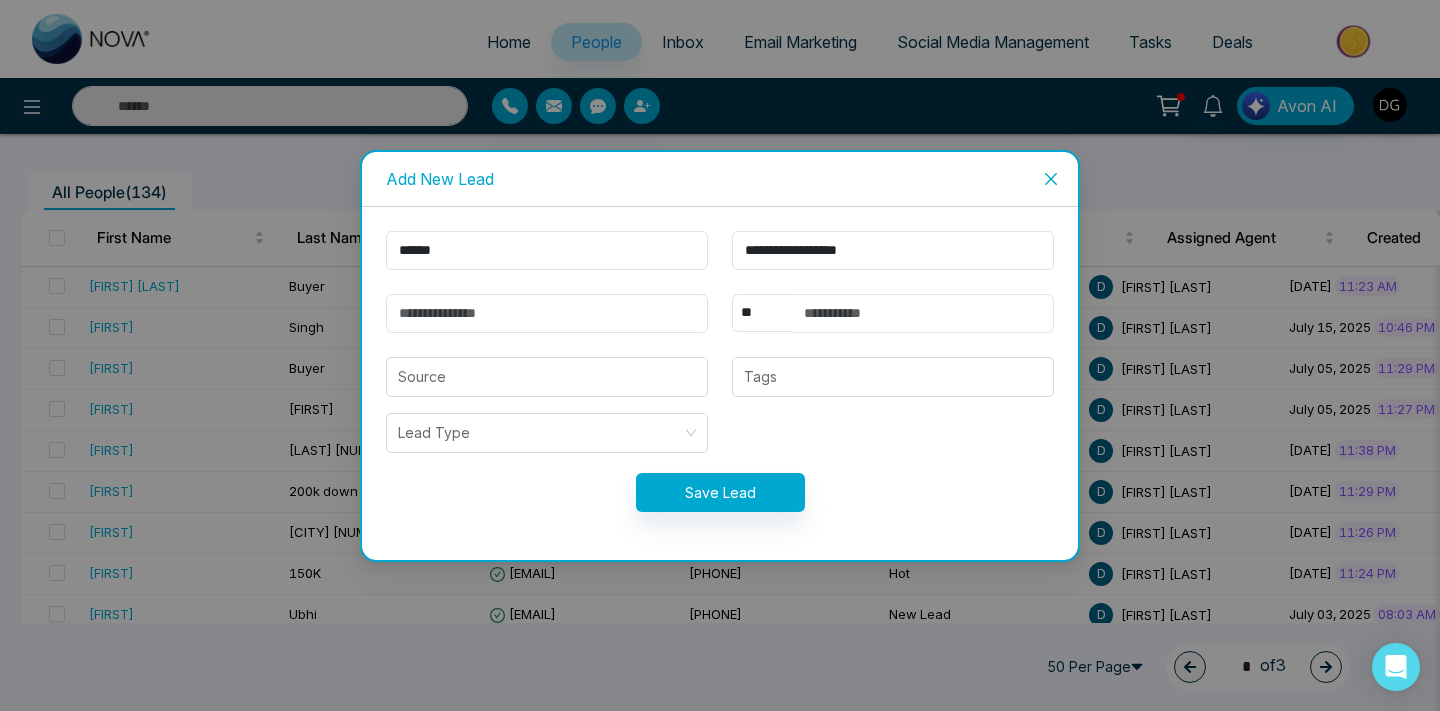 click at bounding box center (923, 313) 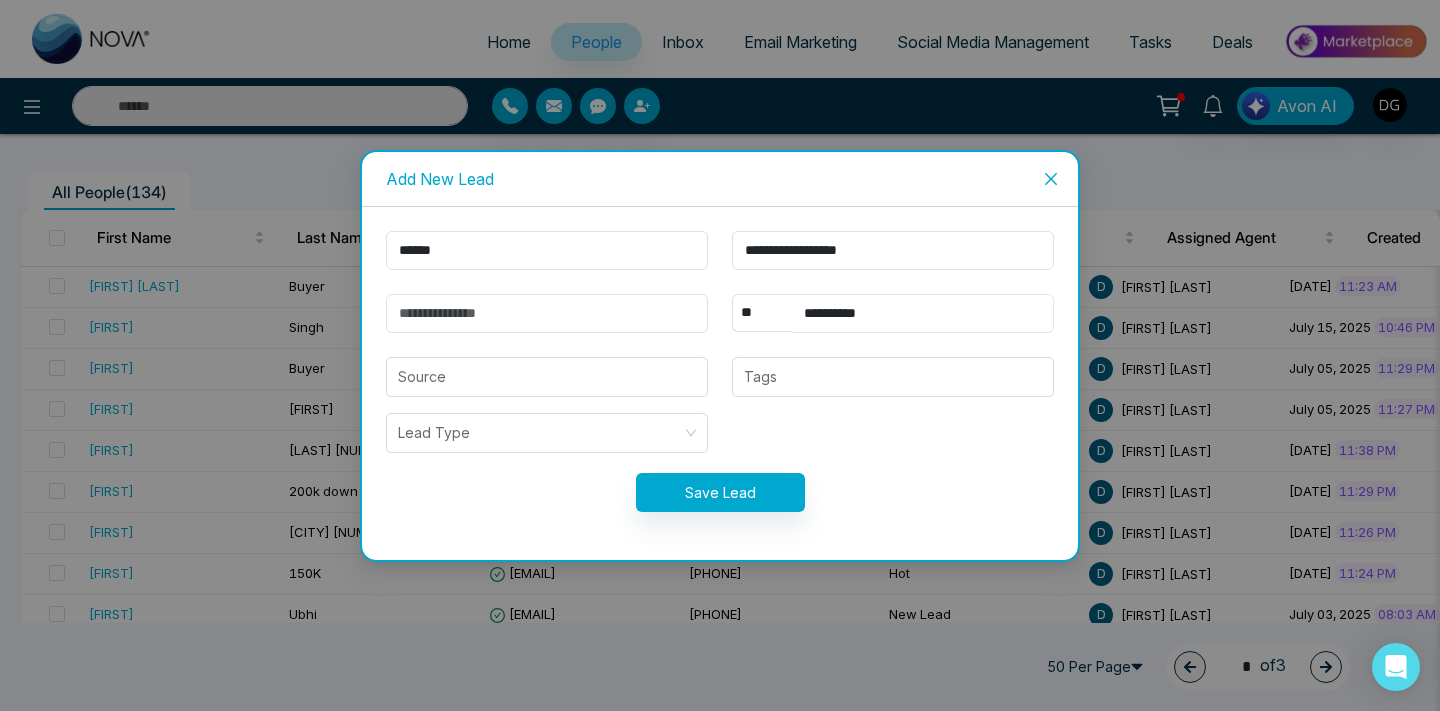 type on "**********" 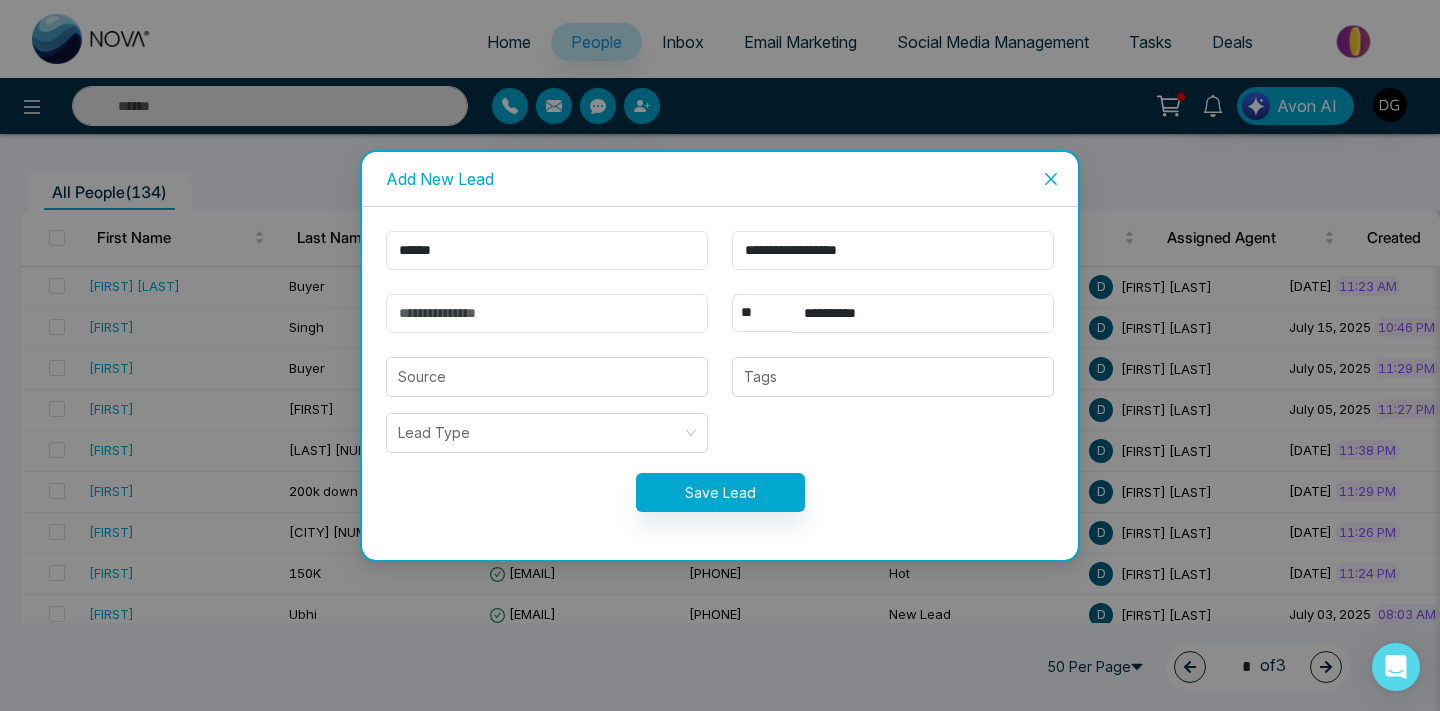 click at bounding box center [547, 313] 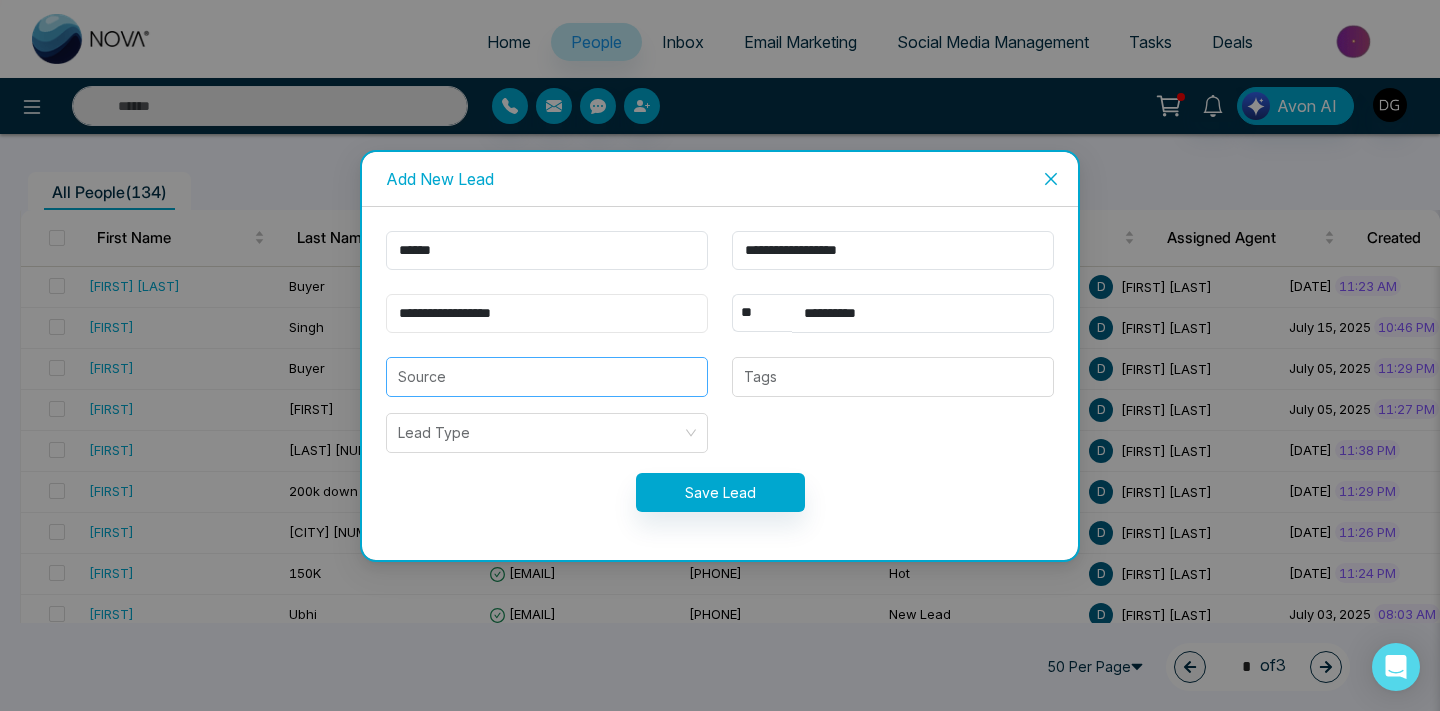 type on "**********" 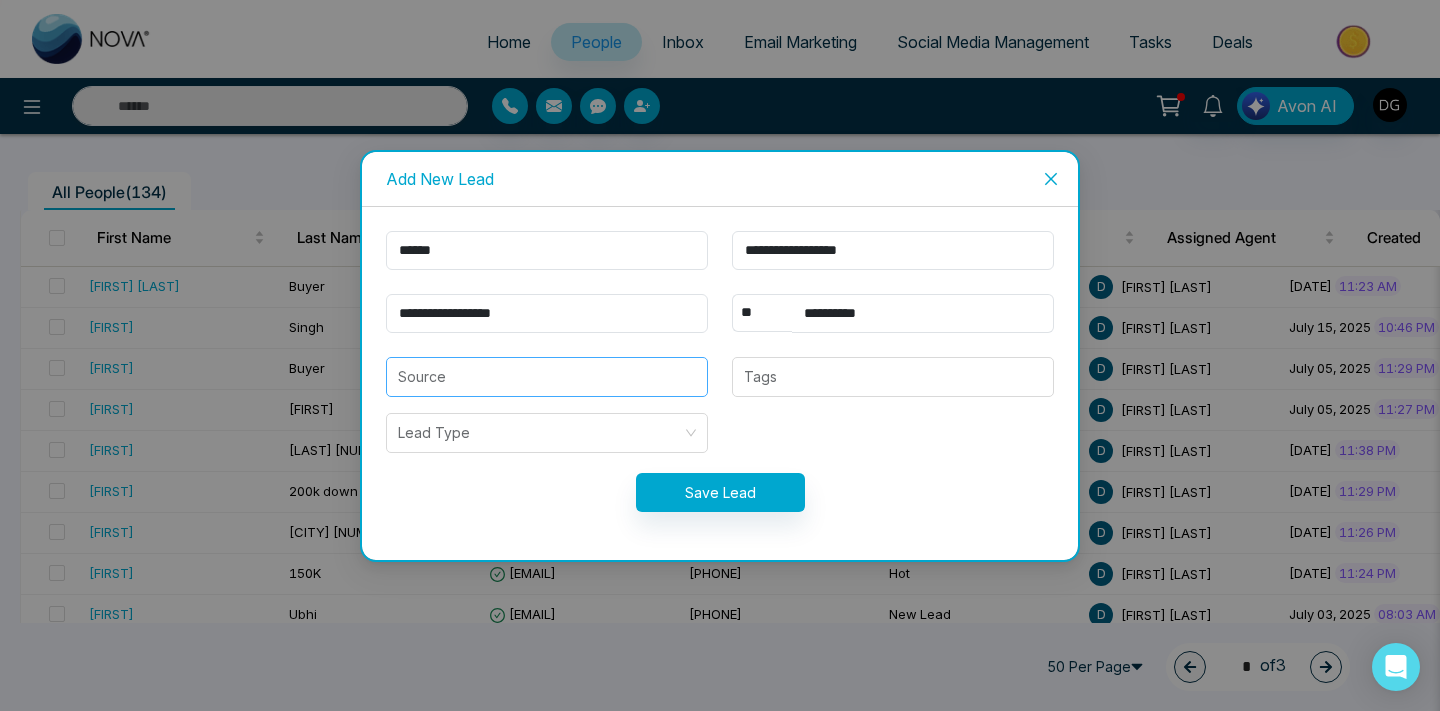 click at bounding box center (547, 377) 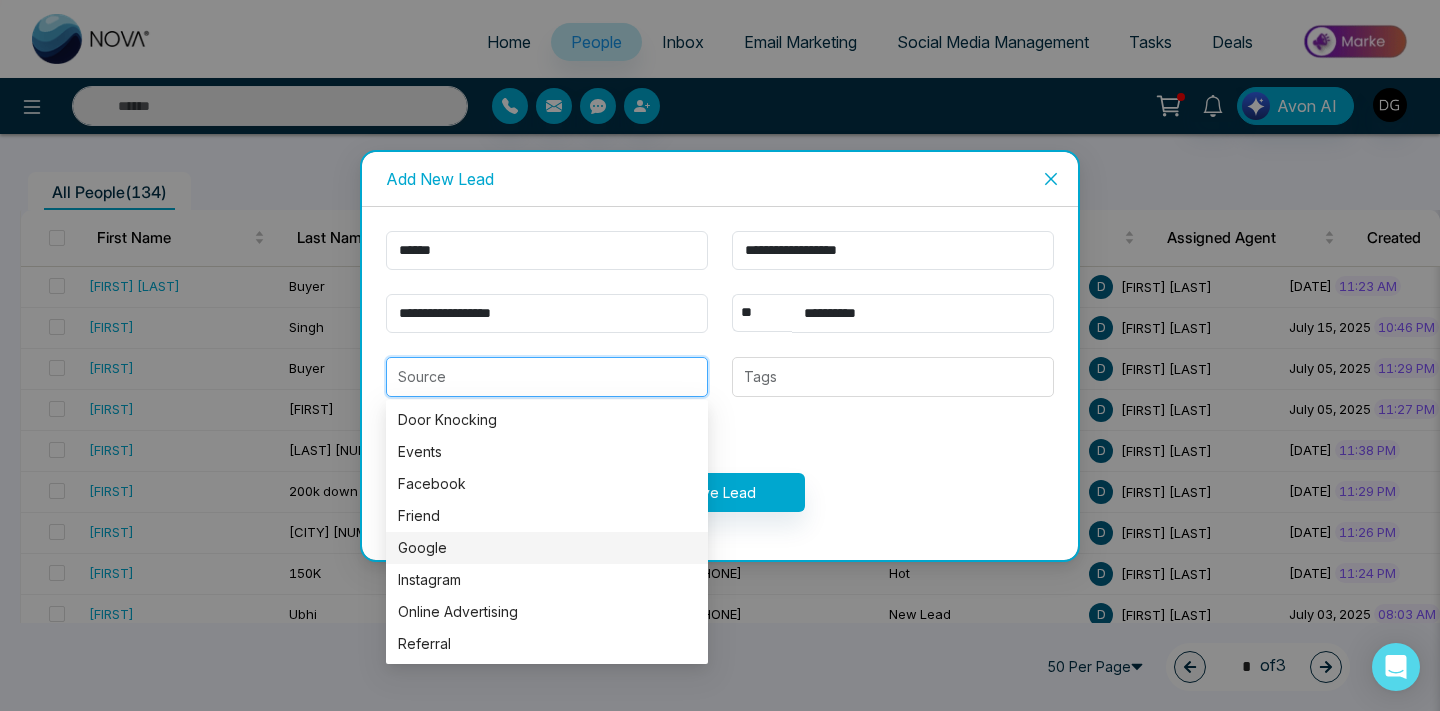 click on "Instagram" at bounding box center (547, 580) 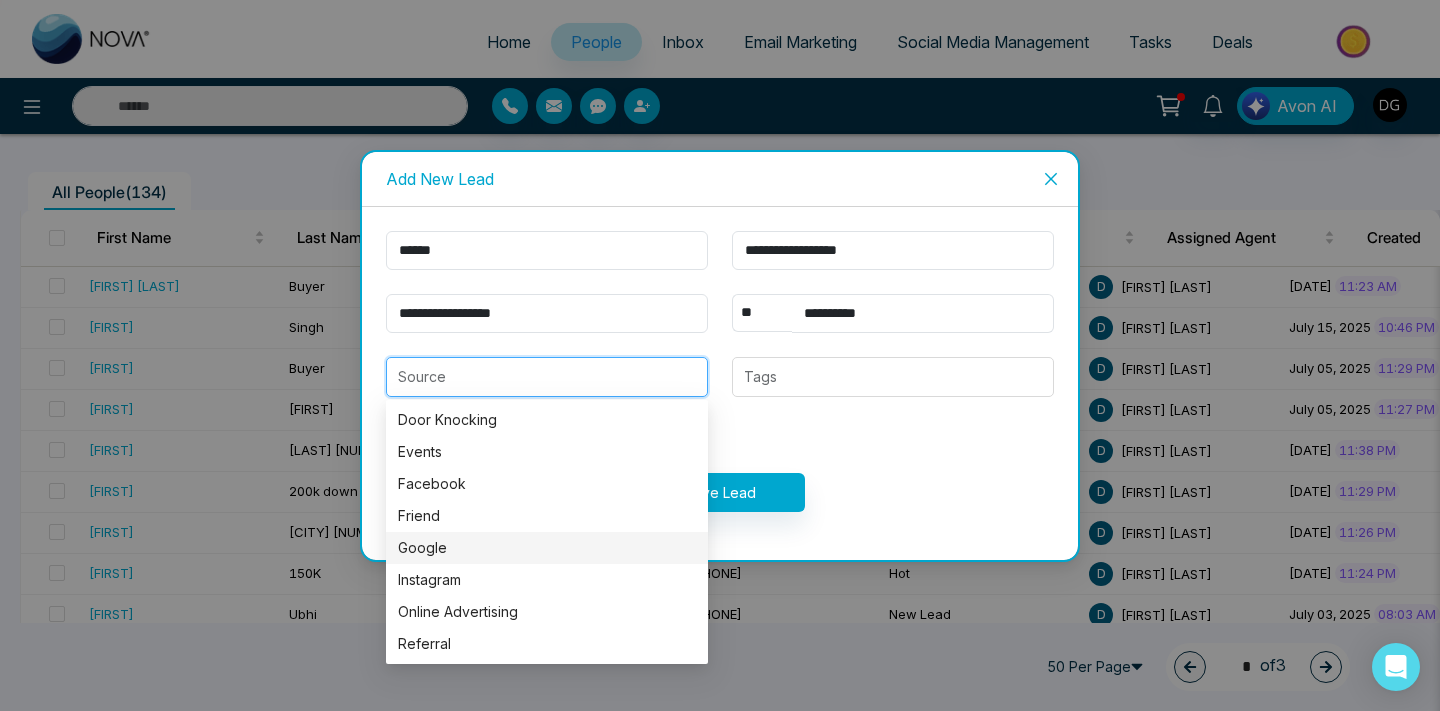 type on "*********" 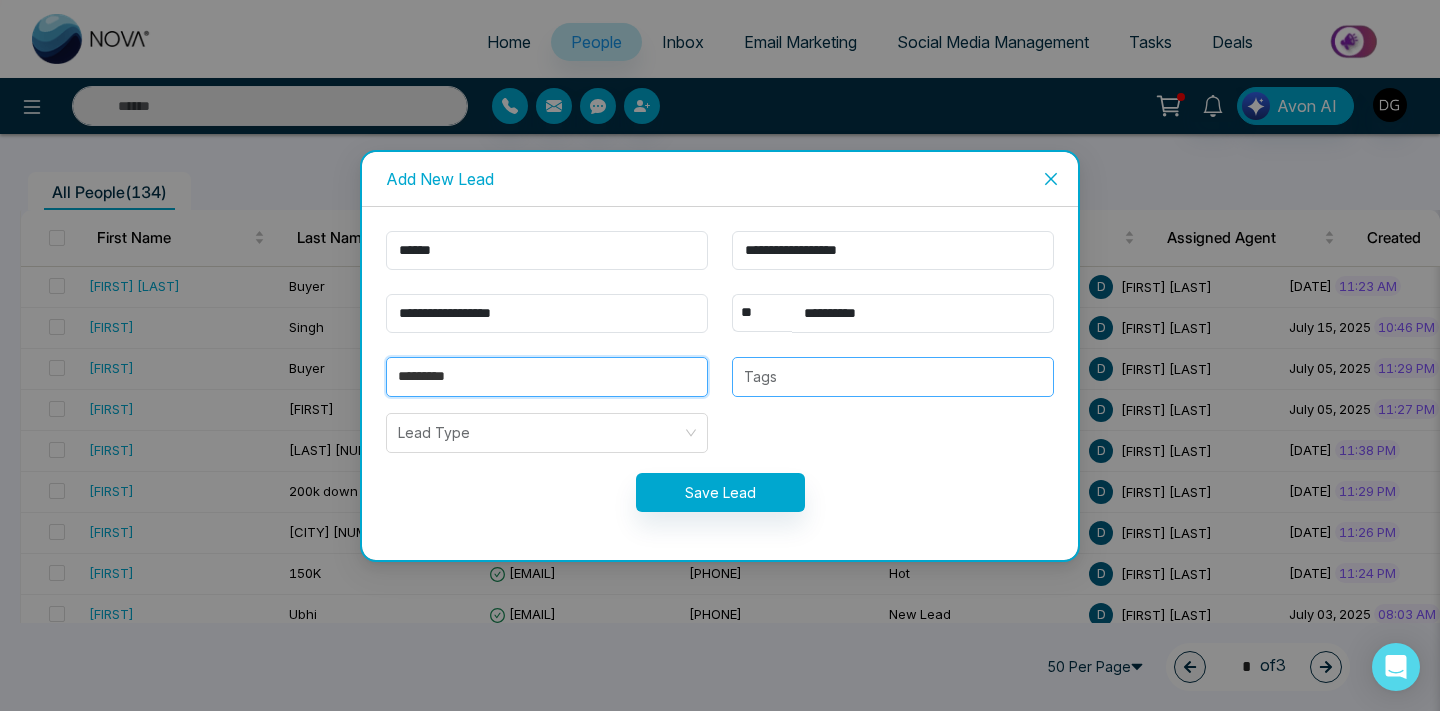 click at bounding box center (893, 377) 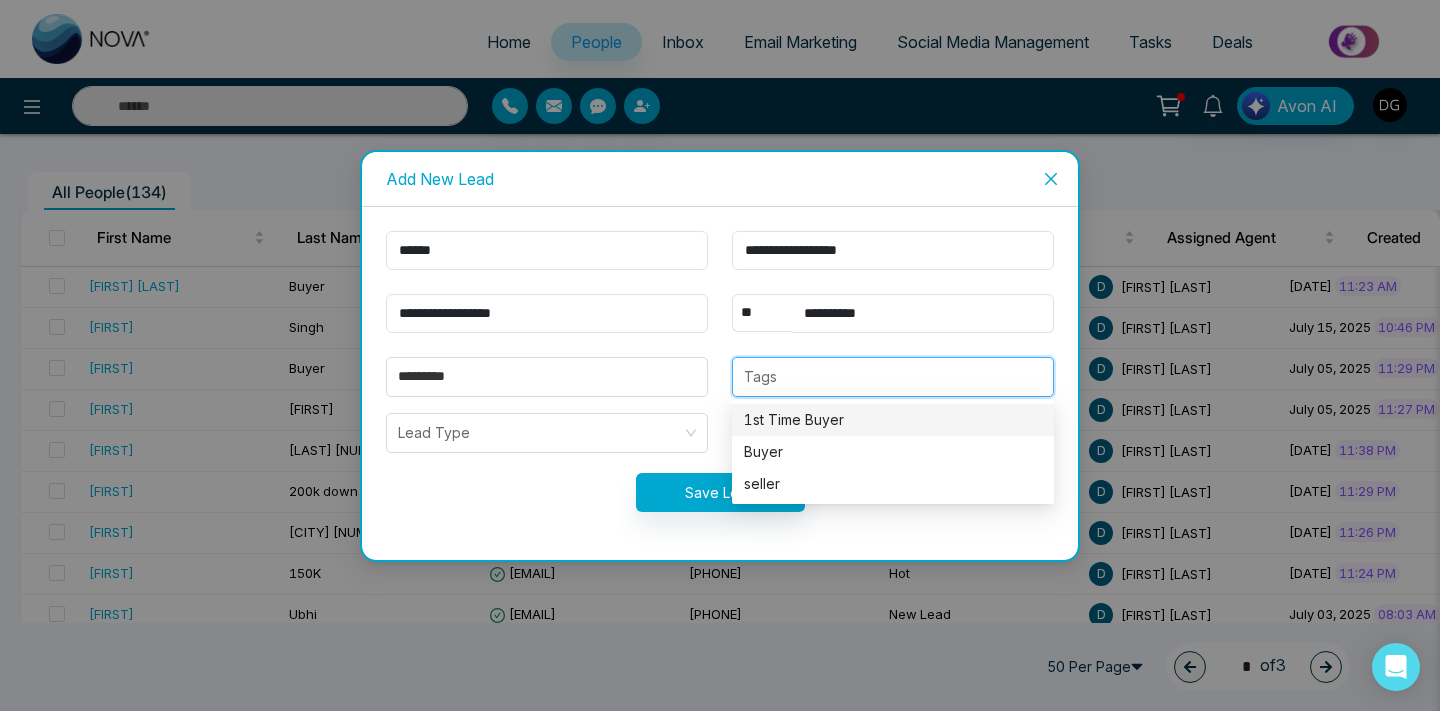 click on "1st Time Buyer" at bounding box center [893, 420] 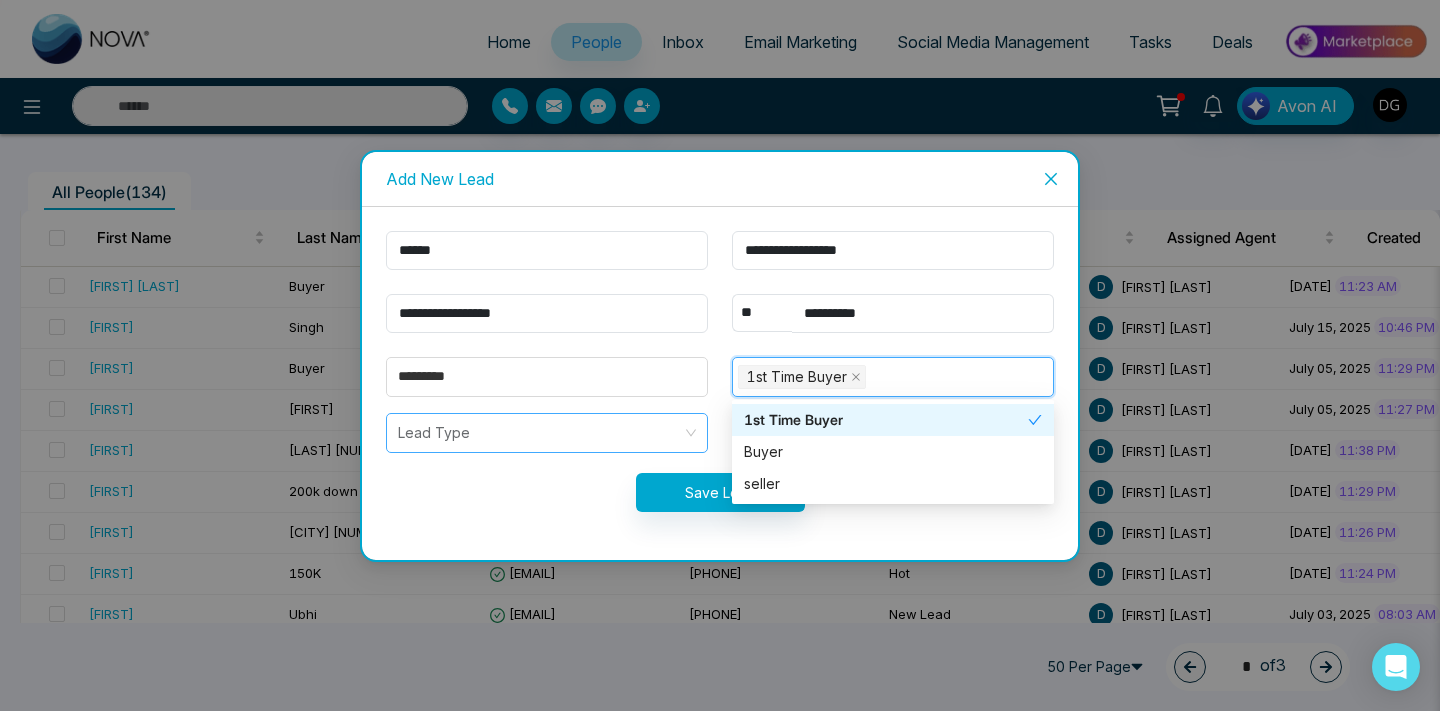click at bounding box center [540, 433] 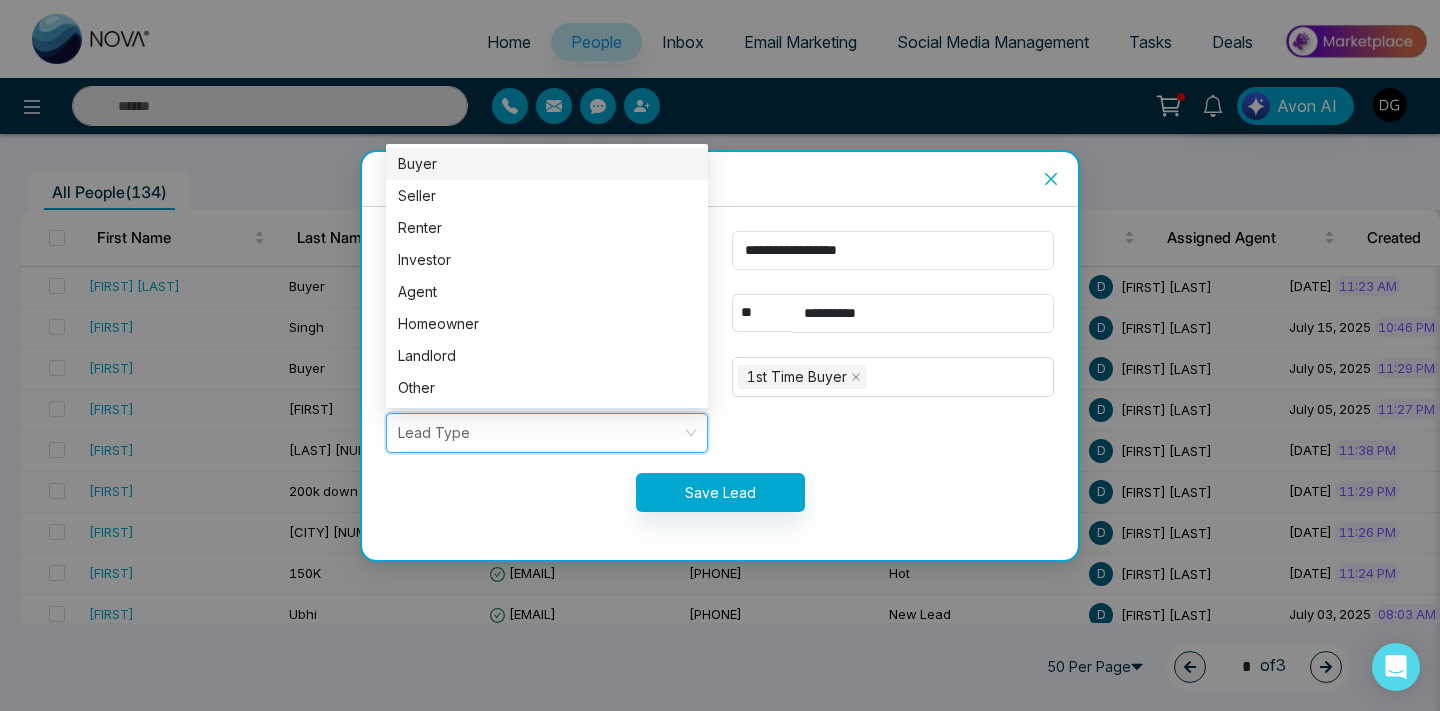 click on "Buyer" at bounding box center (547, 164) 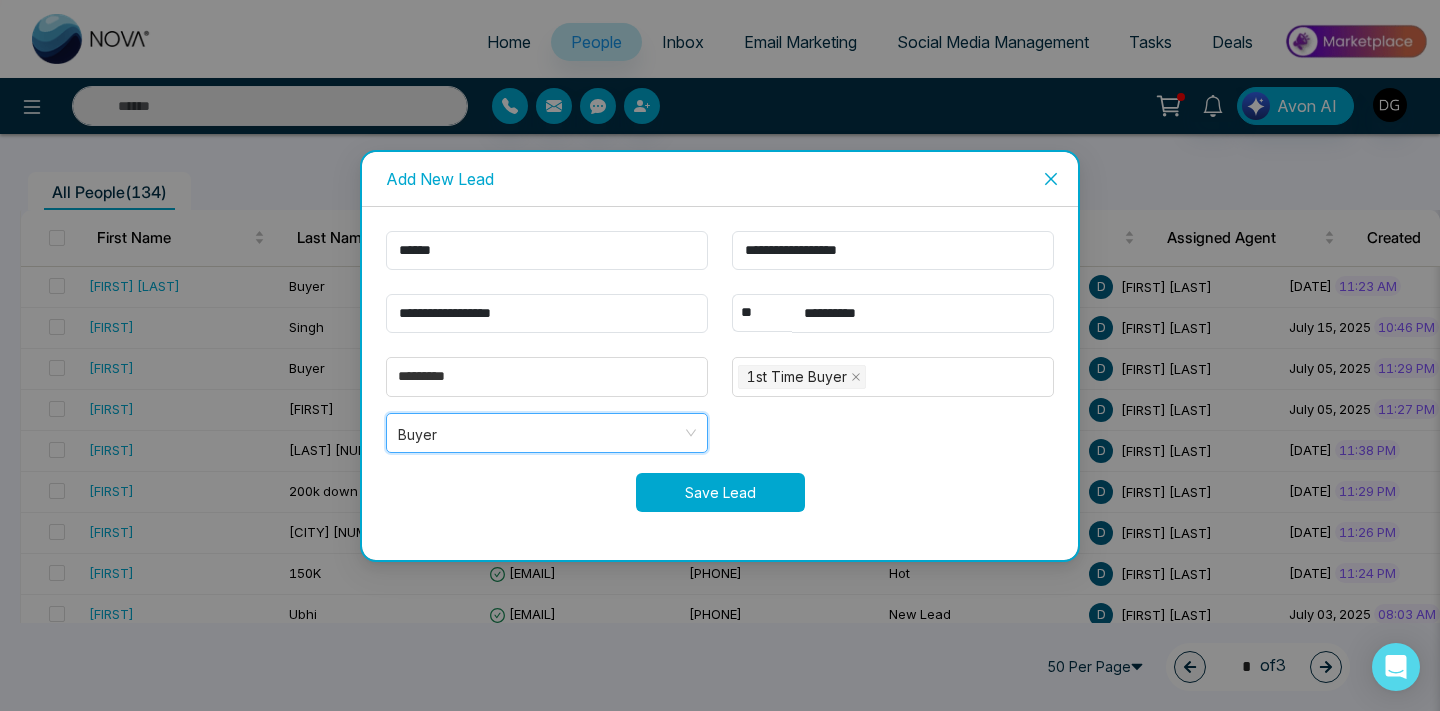 click on "Save Lead" at bounding box center [720, 492] 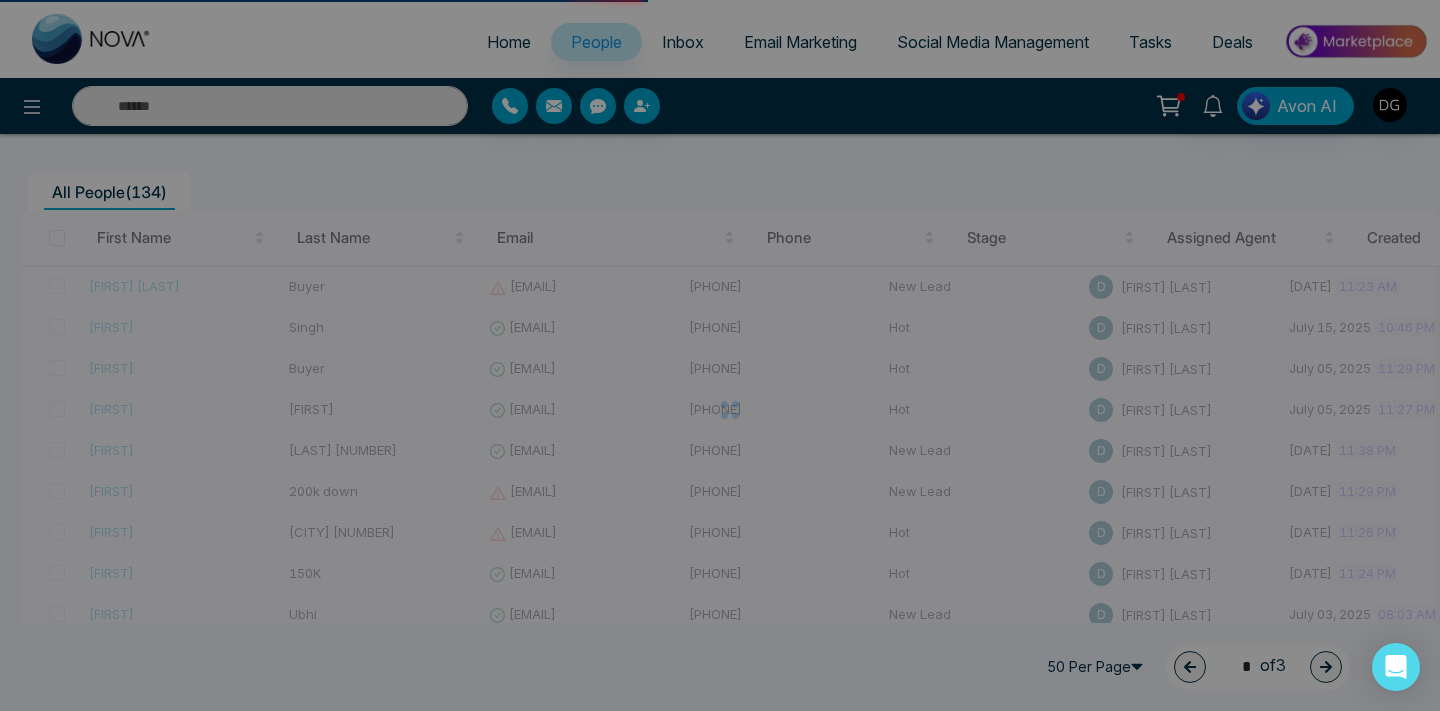 scroll, scrollTop: 0, scrollLeft: 0, axis: both 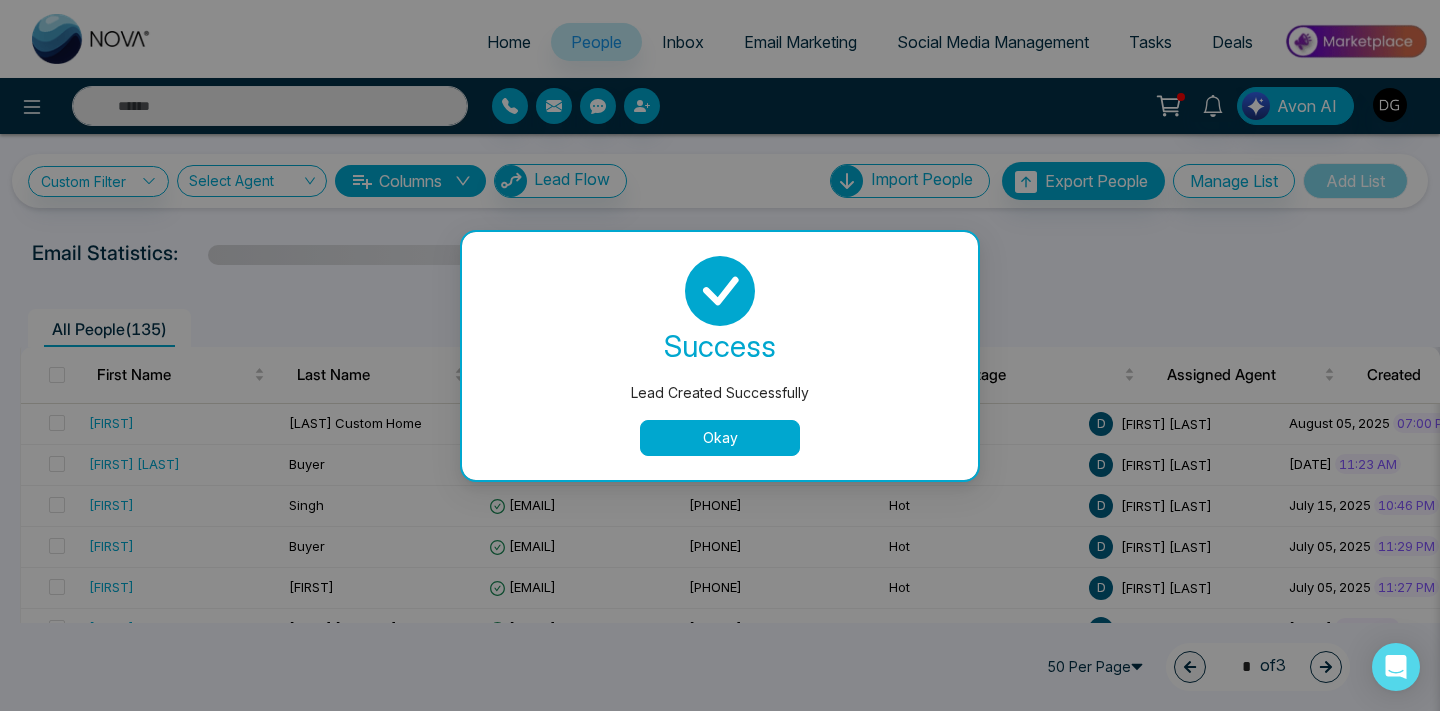 click on "success Lead Created Successfully   Okay" at bounding box center (720, 356) 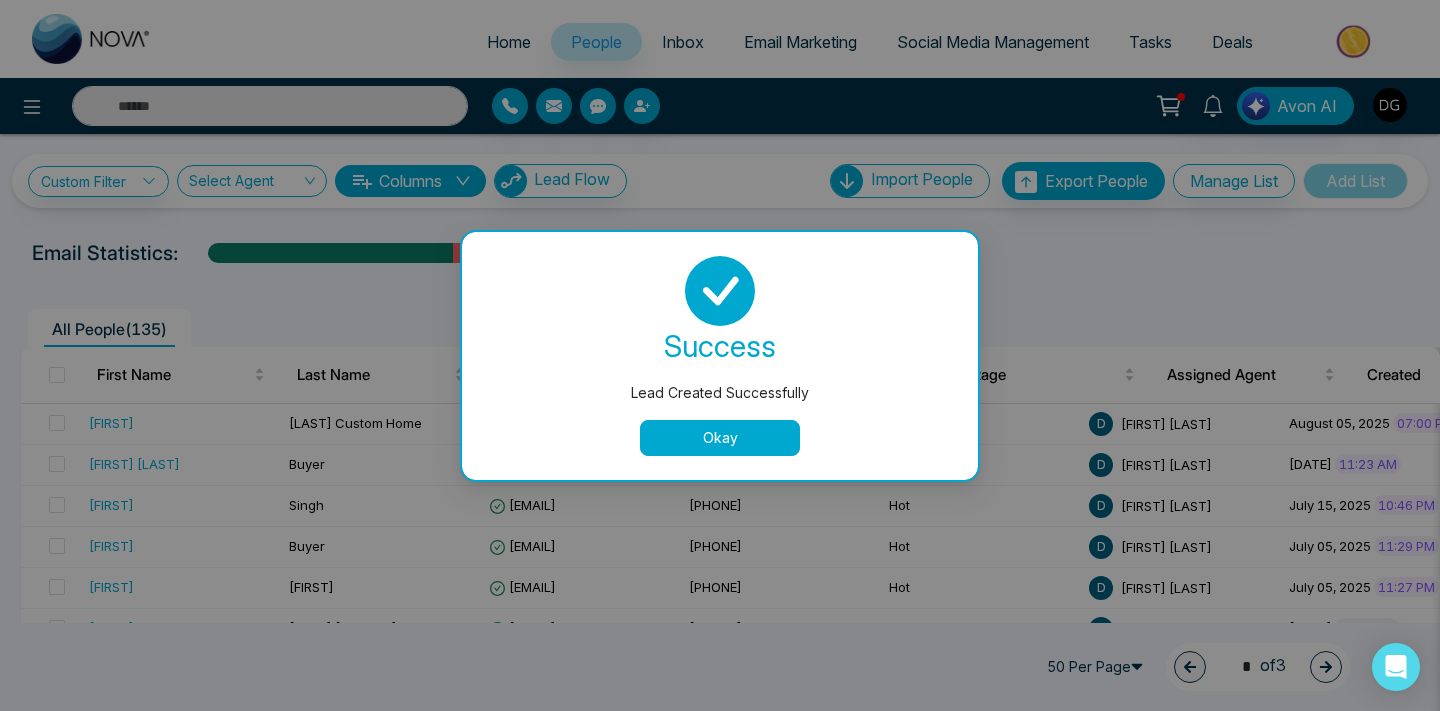 click on "Okay" at bounding box center [720, 438] 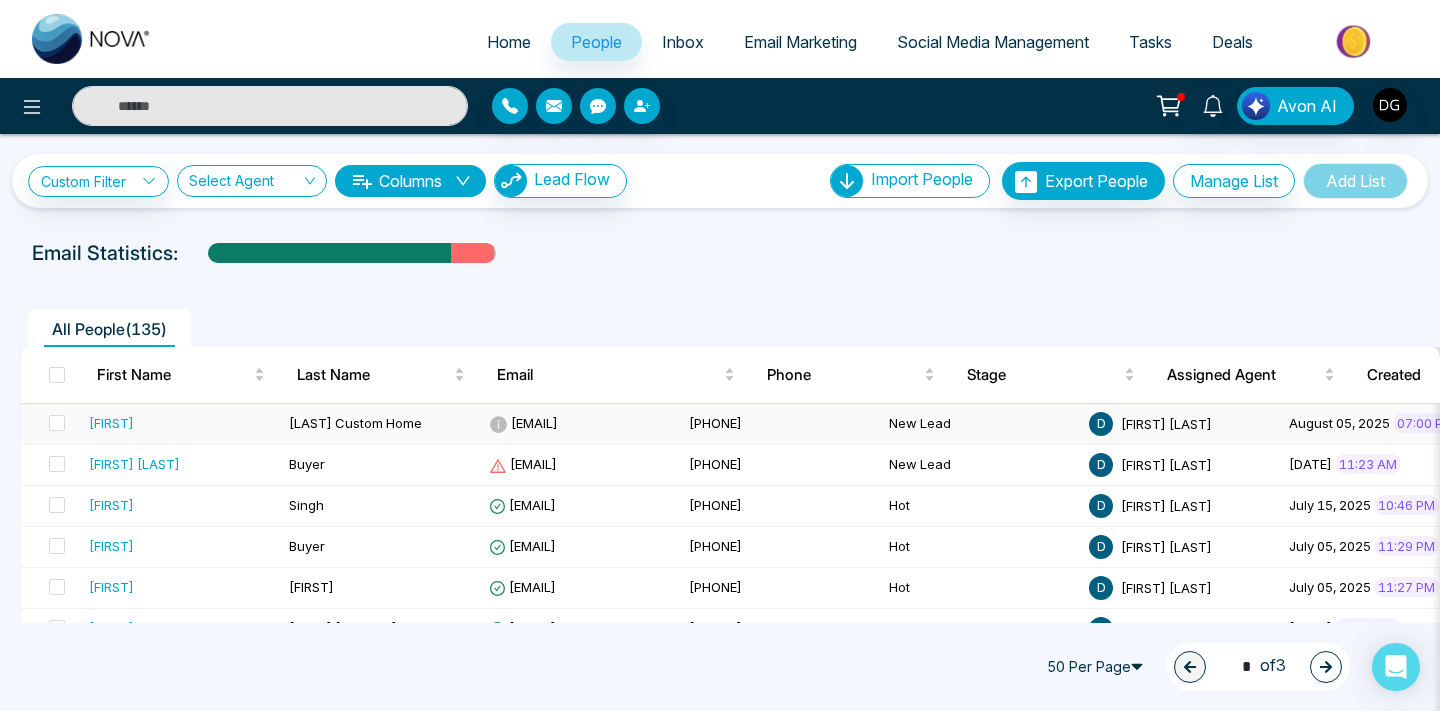 click on "[LAST] Custom Home" at bounding box center [381, 424] 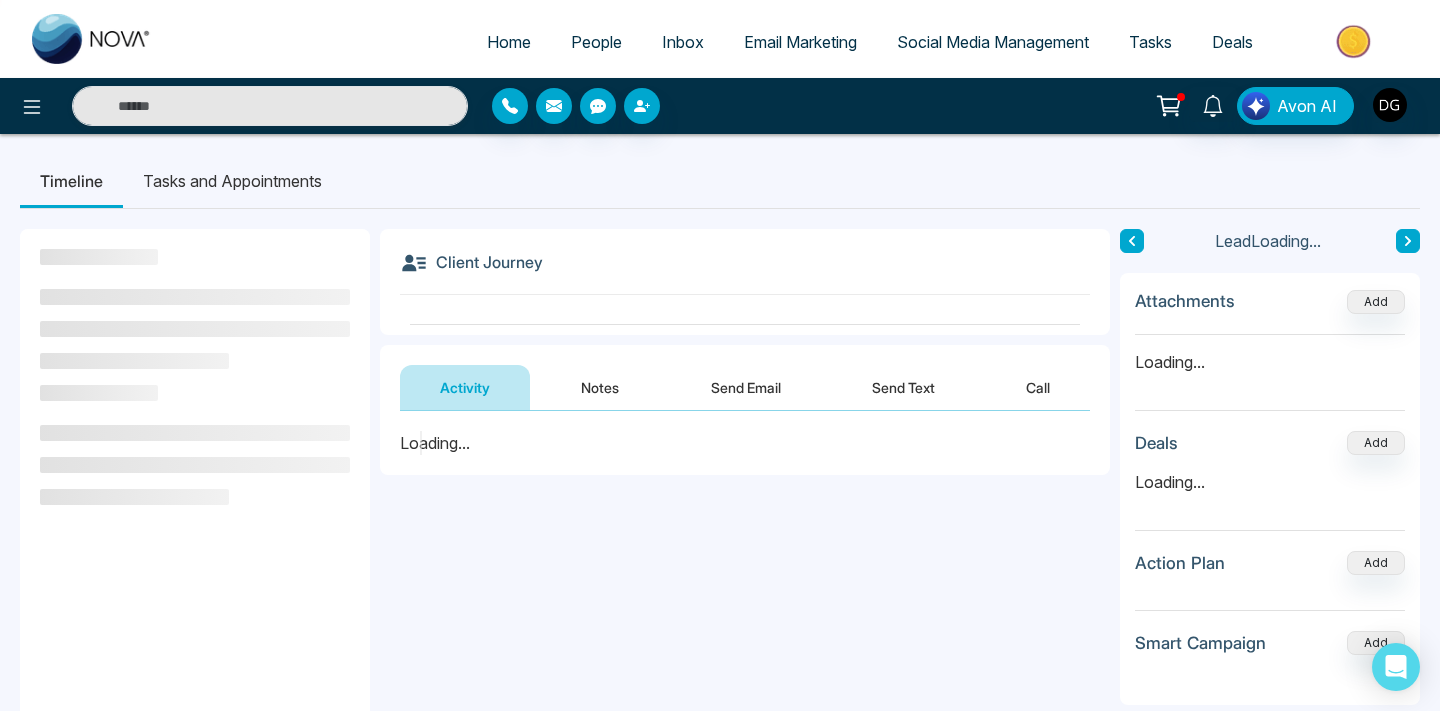 click on "Notes" at bounding box center [600, 387] 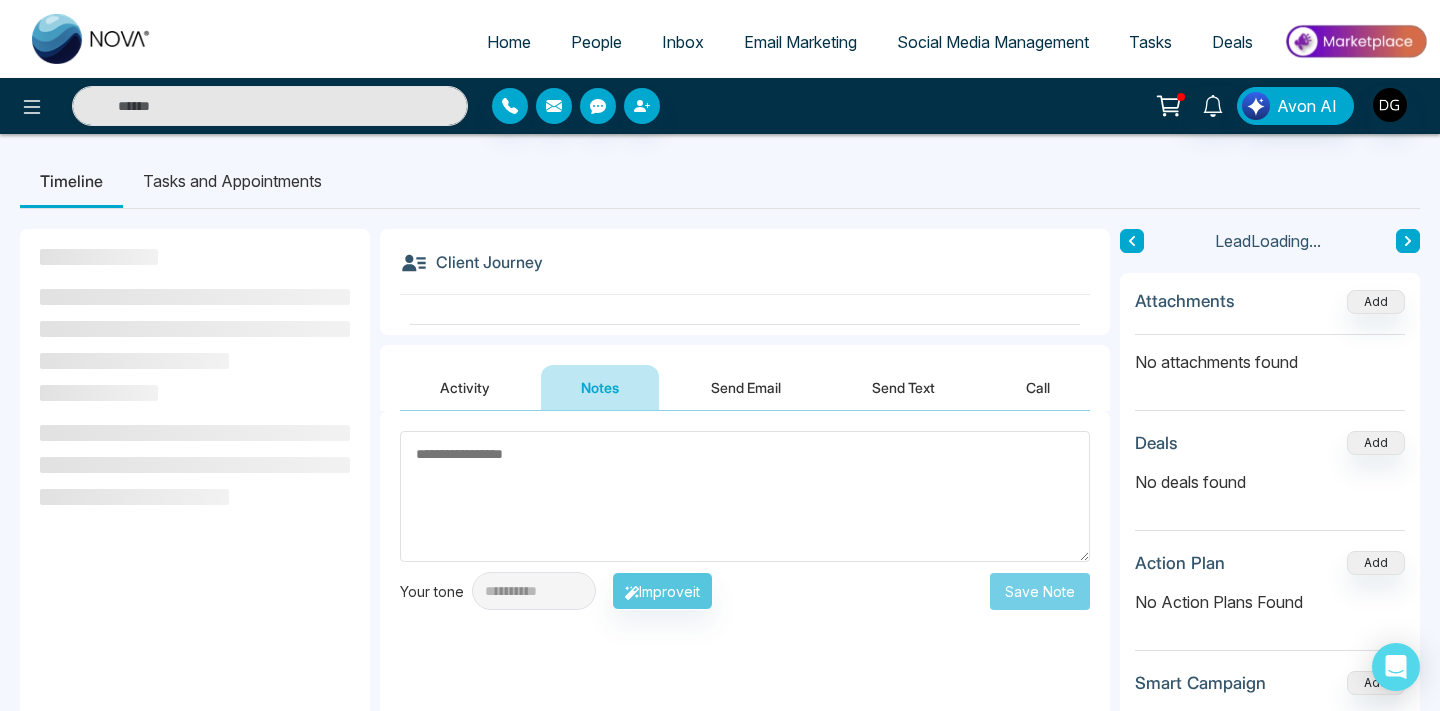 click at bounding box center (745, 496) 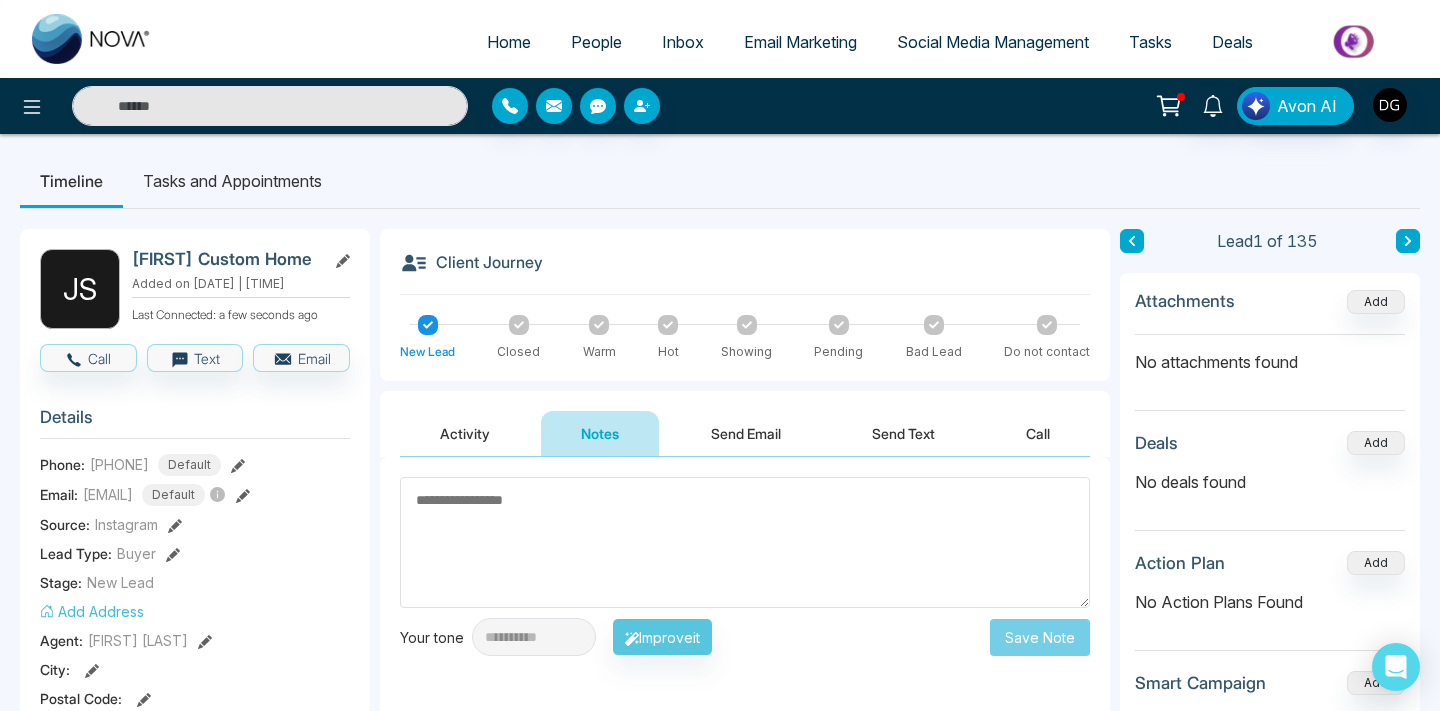click on "People" at bounding box center (596, 42) 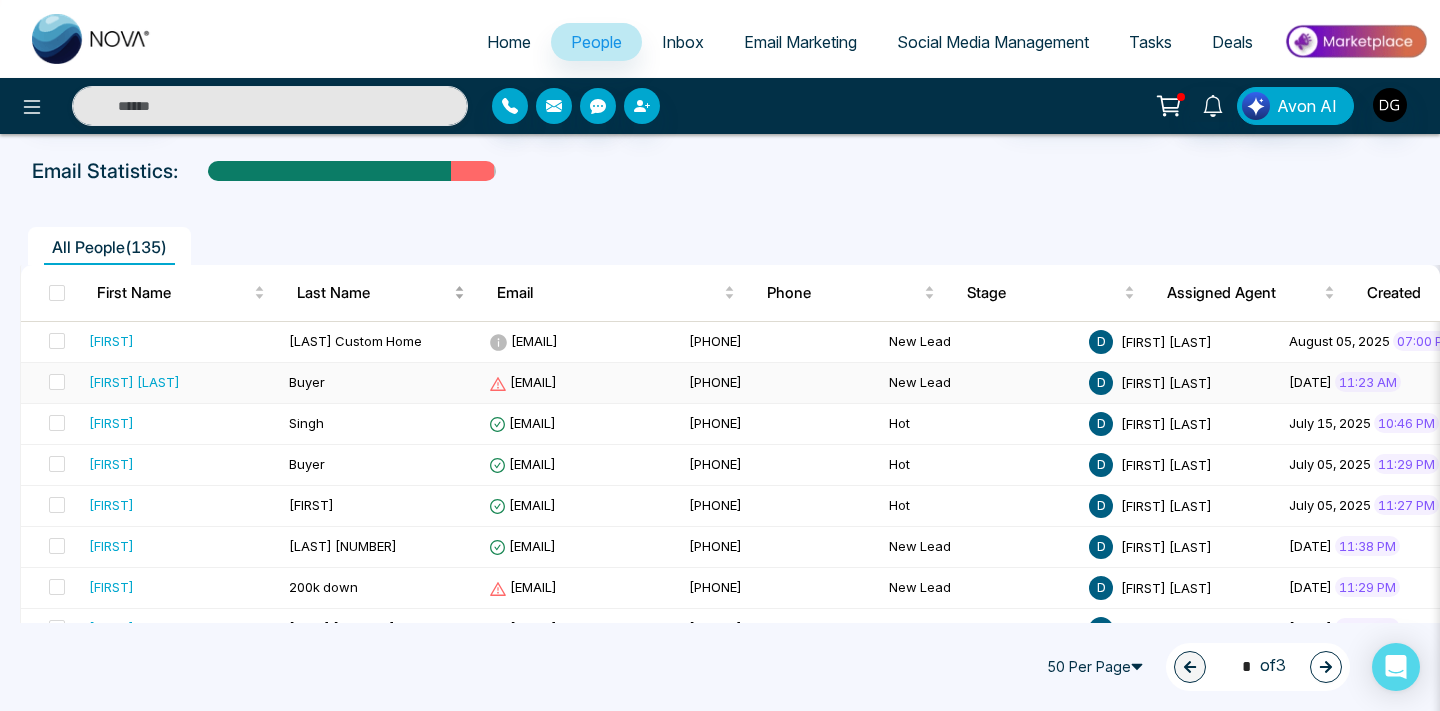 scroll, scrollTop: 91, scrollLeft: 0, axis: vertical 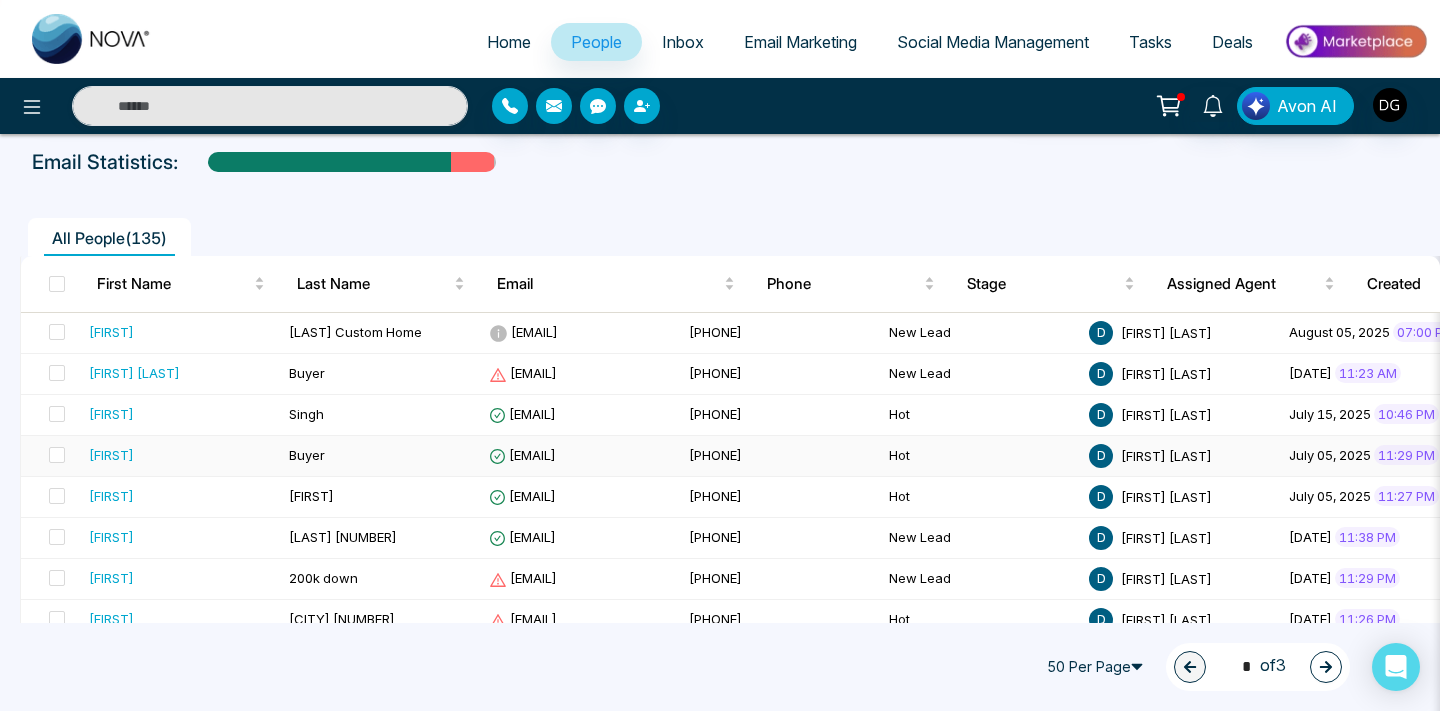 click on "Buyer" at bounding box center (307, 455) 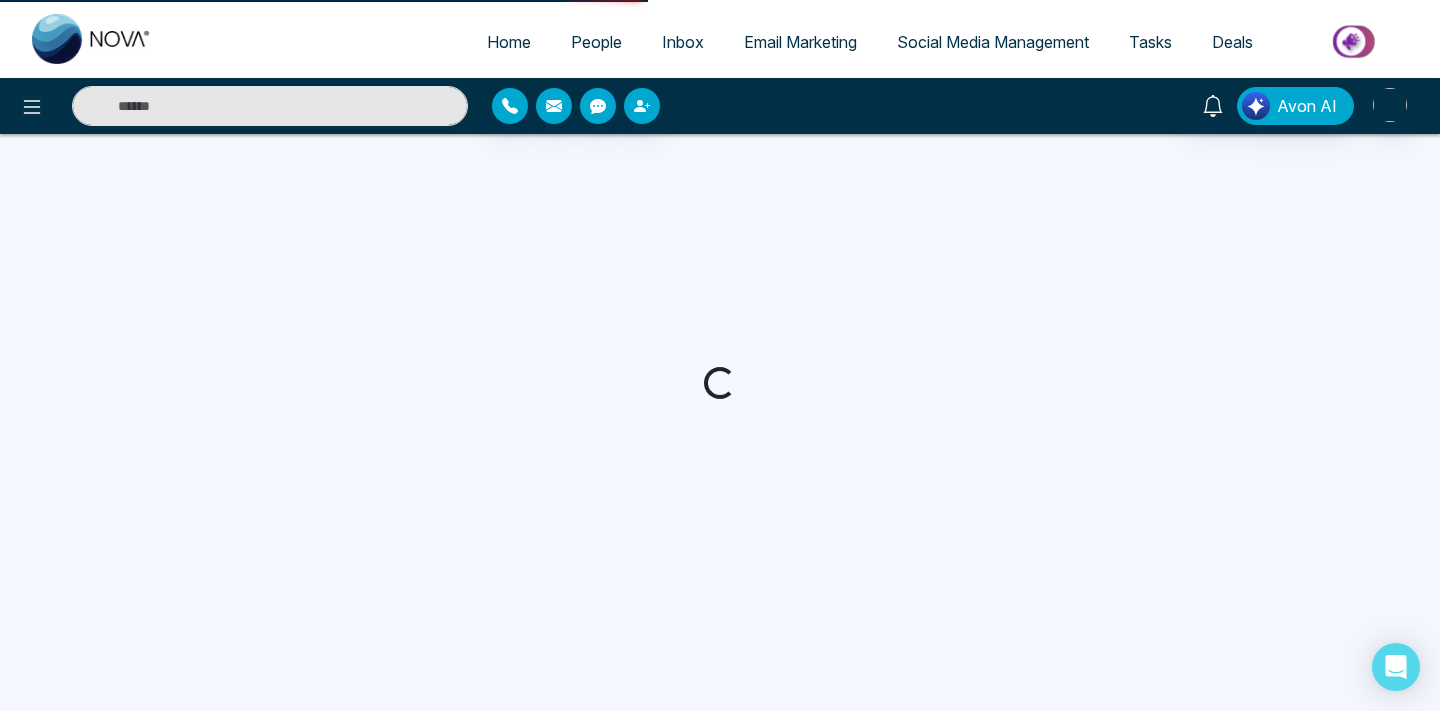 scroll, scrollTop: 0, scrollLeft: 0, axis: both 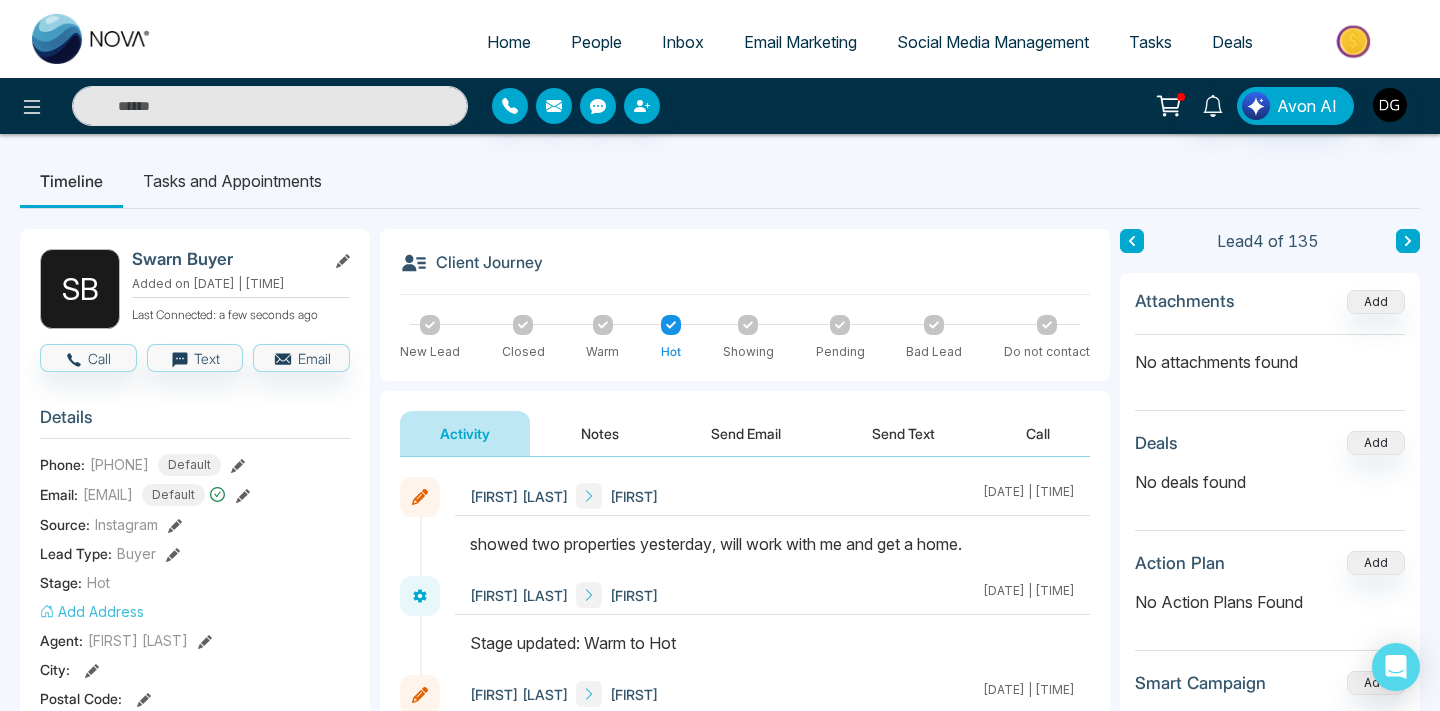 click on "Notes" at bounding box center (600, 433) 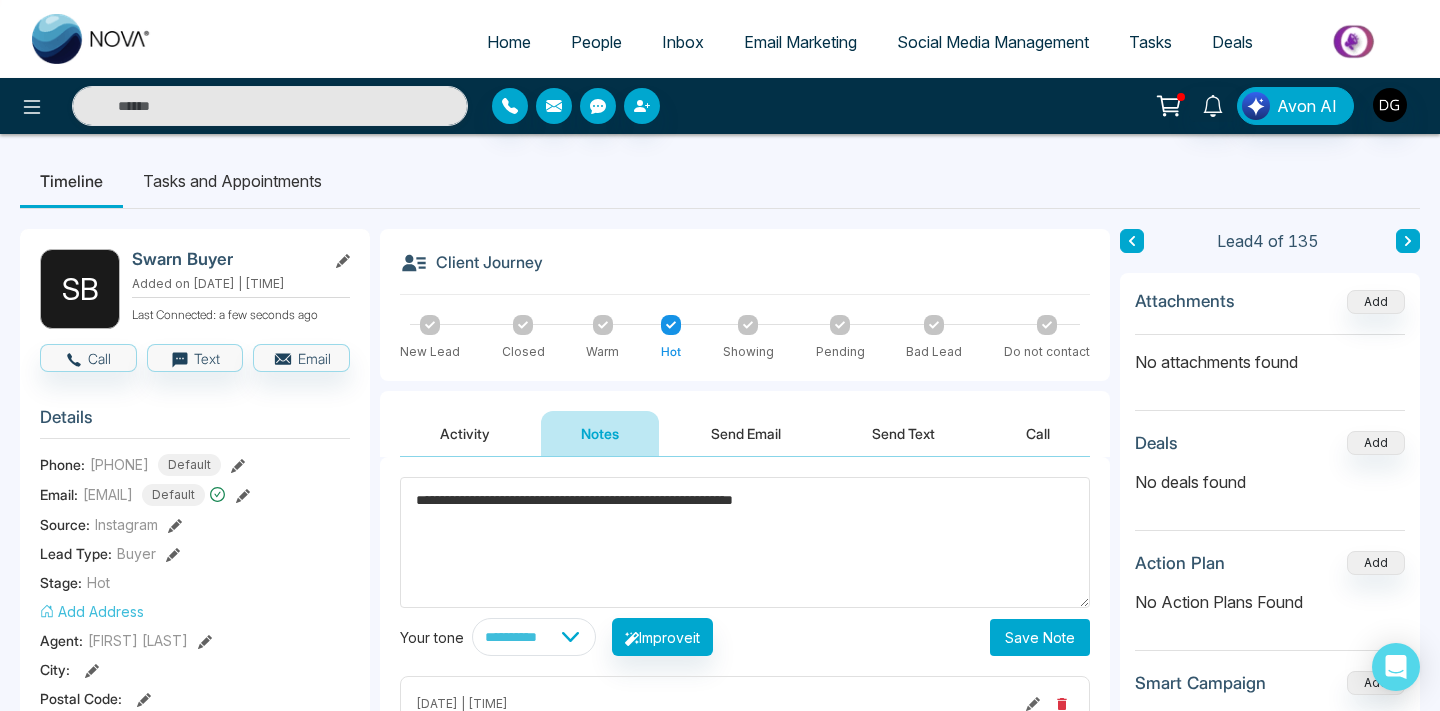 type on "**********" 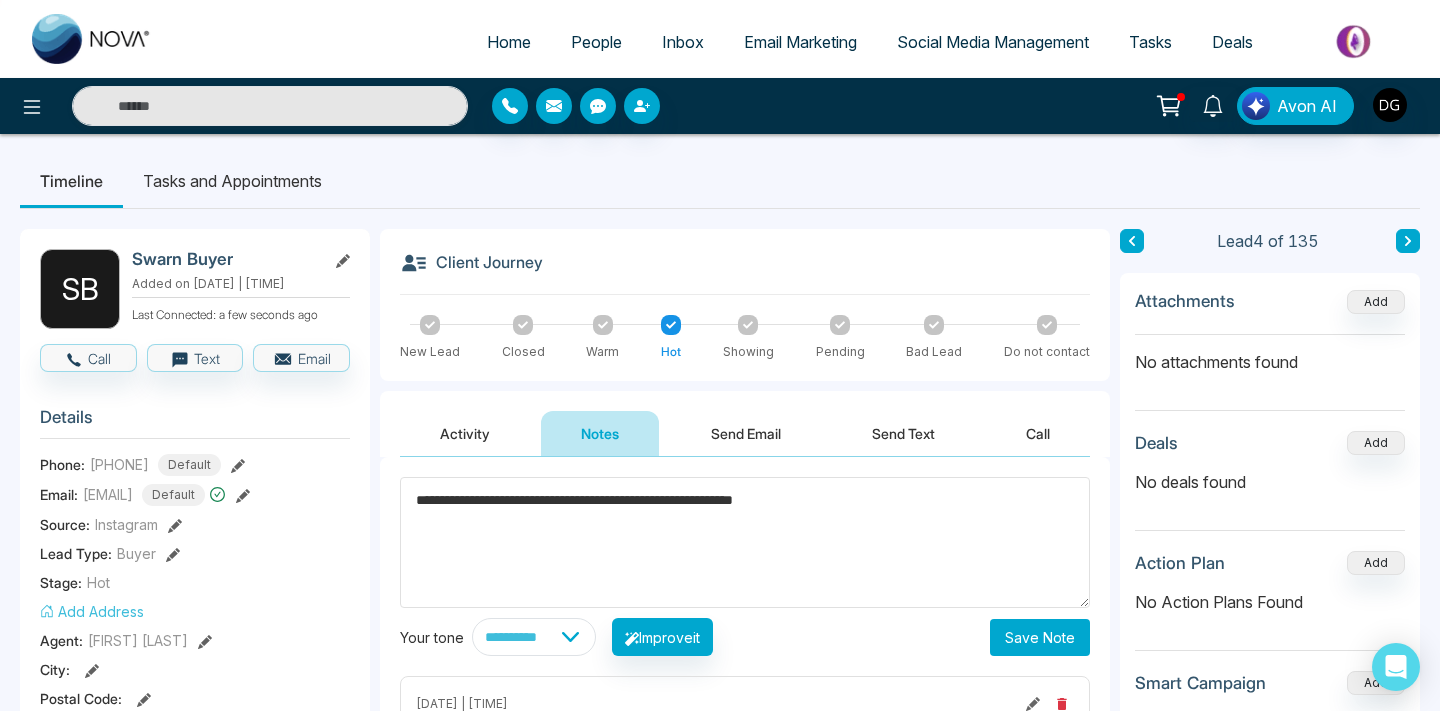 click on "Save Note" at bounding box center [1040, 637] 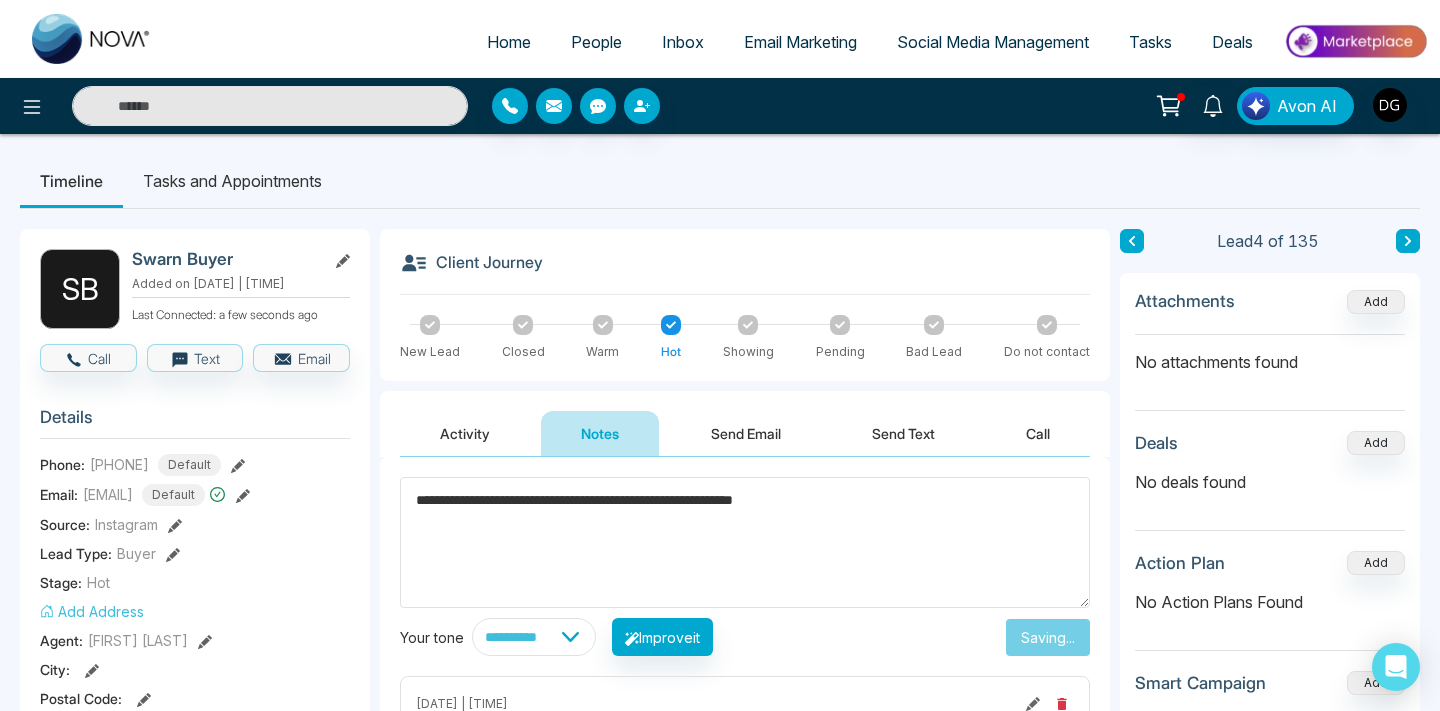 type 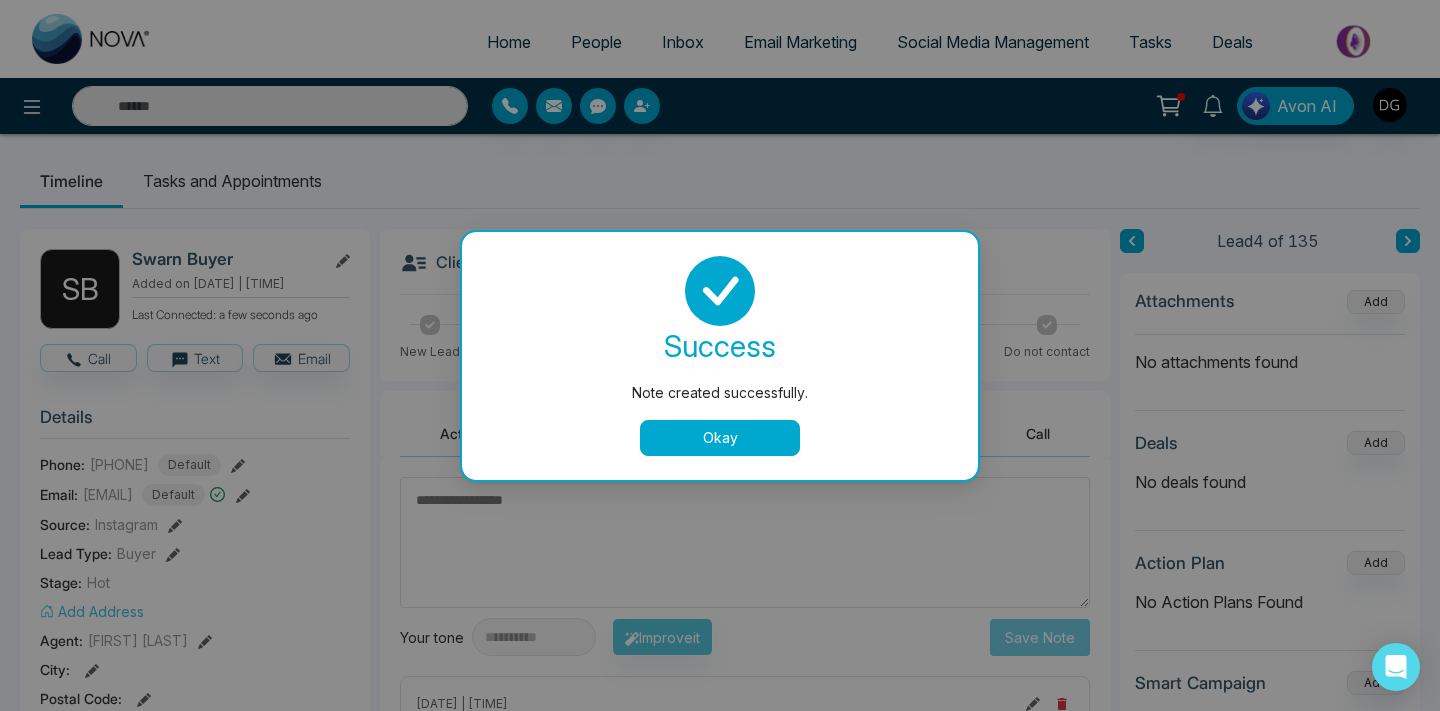 click on "Okay" at bounding box center (720, 438) 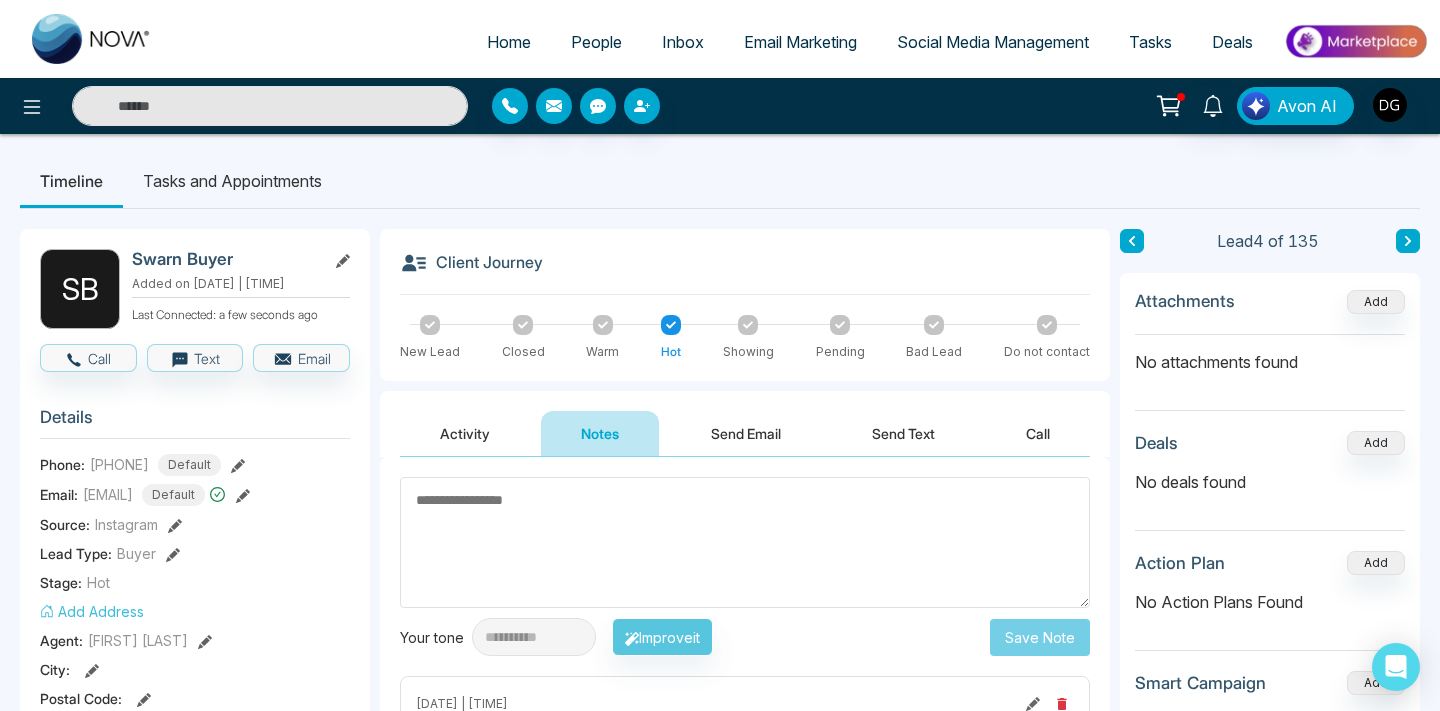 click on "People" at bounding box center [596, 42] 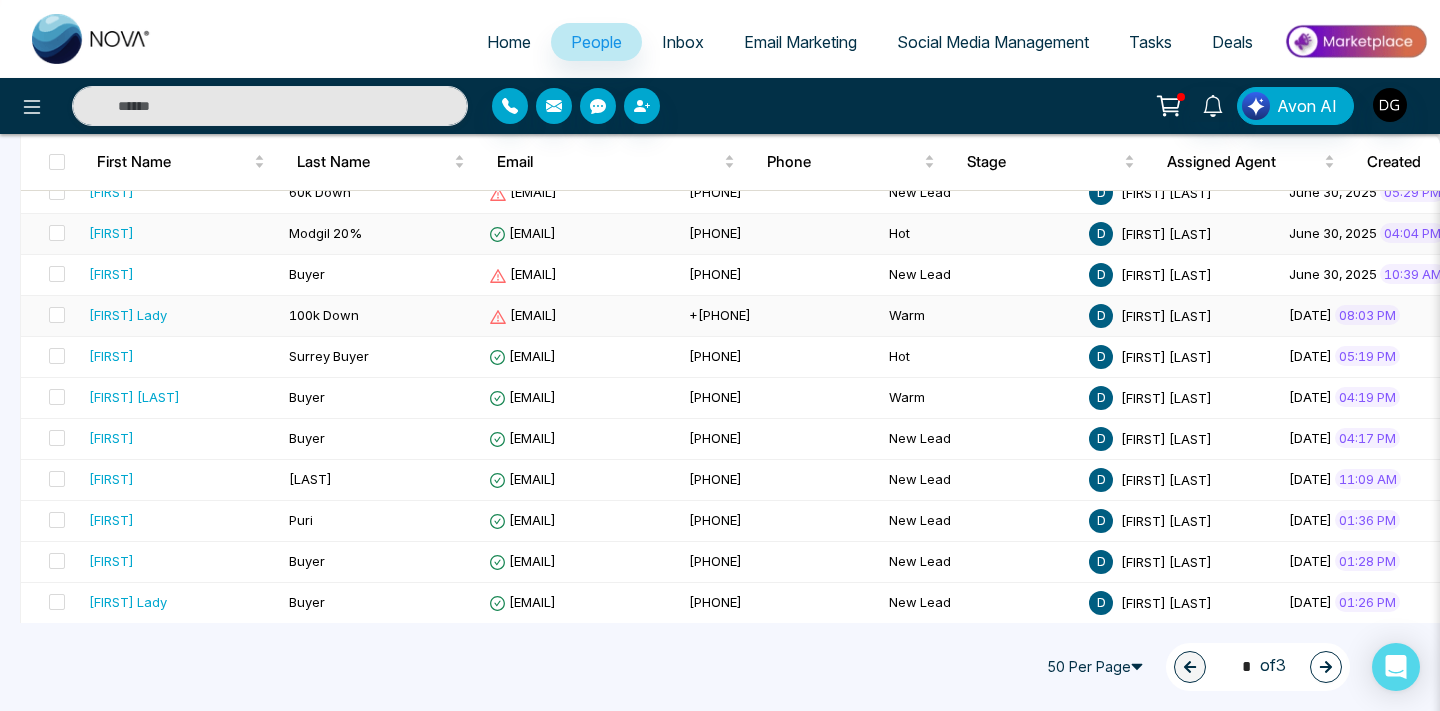 scroll, scrollTop: 852, scrollLeft: 0, axis: vertical 